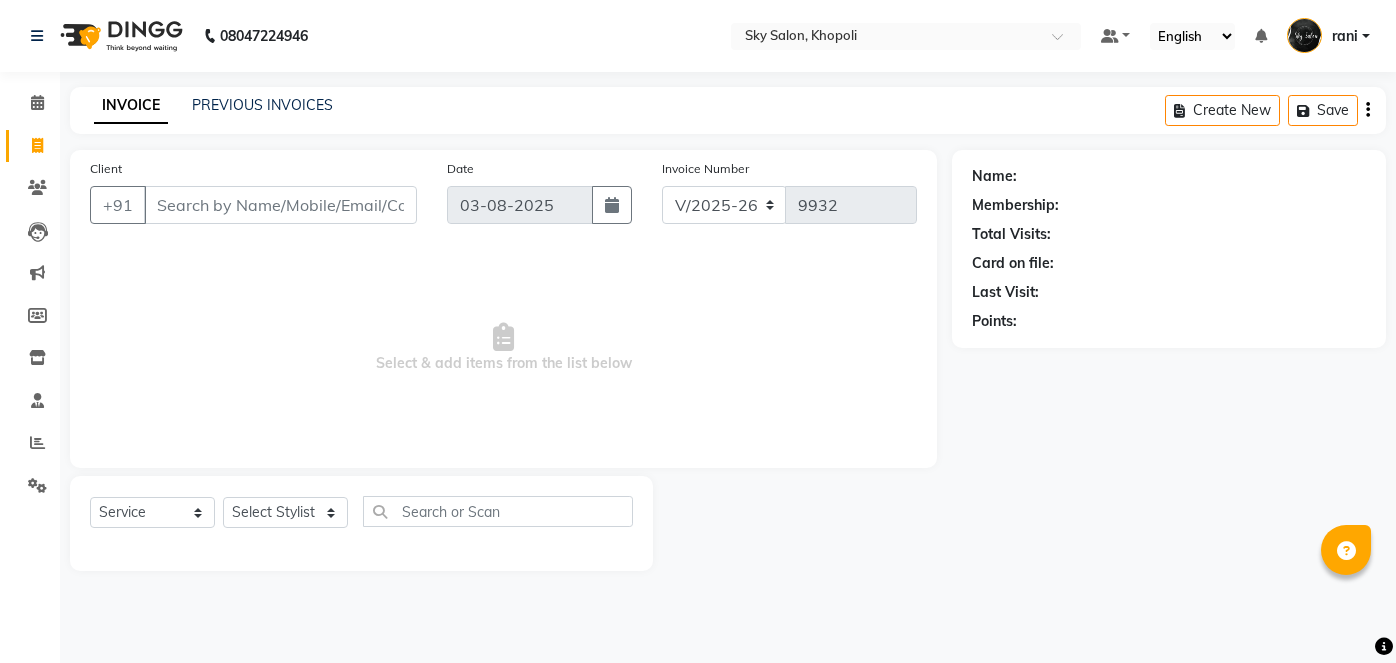 select on "3537" 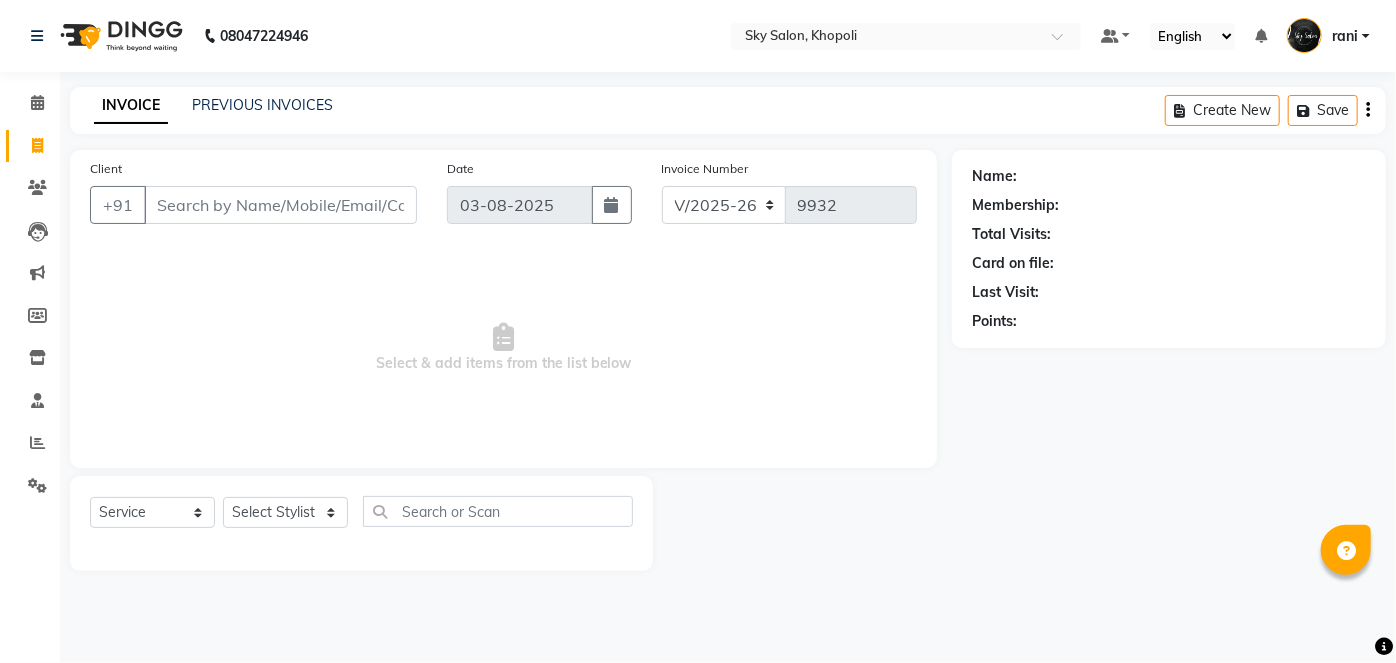 scroll, scrollTop: 0, scrollLeft: 0, axis: both 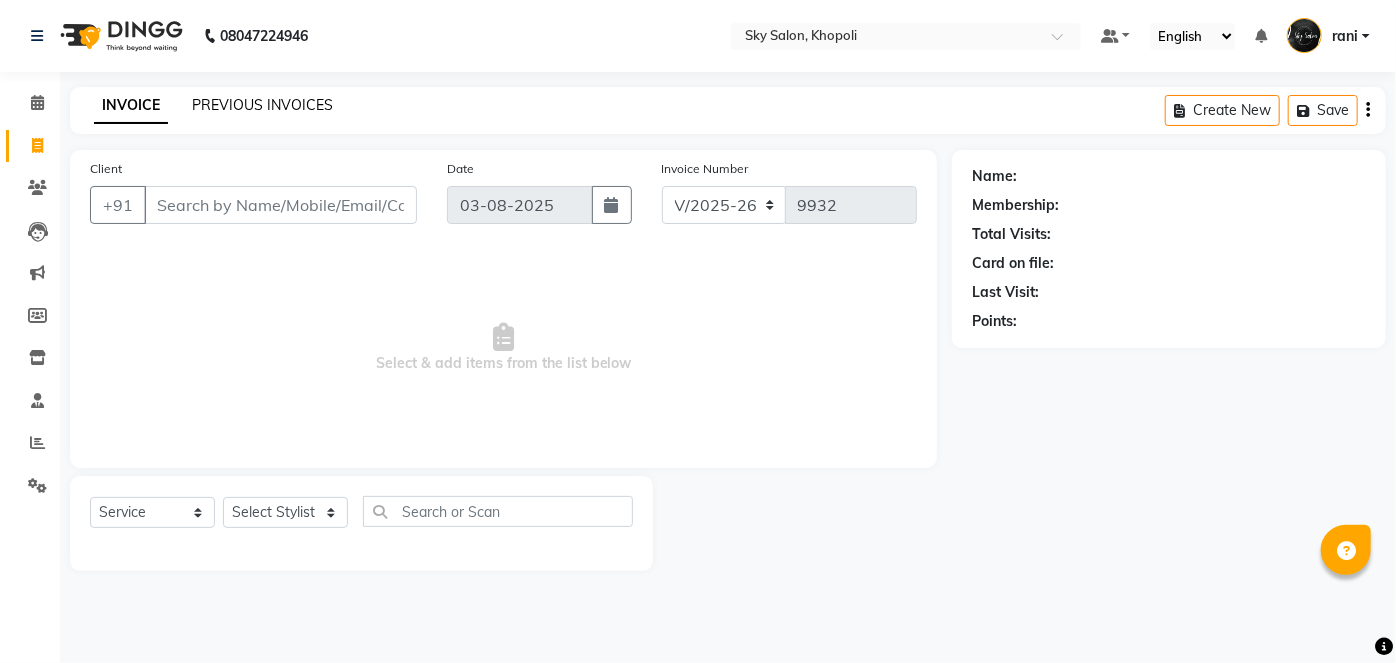 click on "PREVIOUS INVOICES" 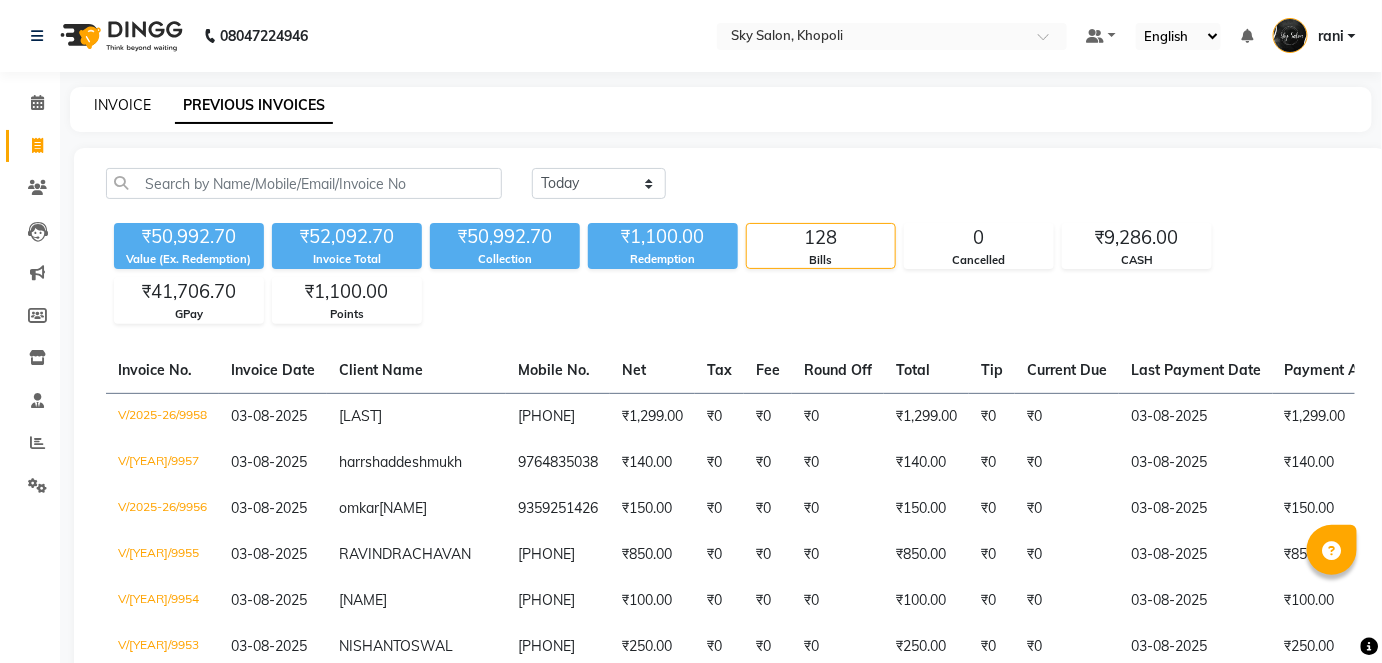 click on "INVOICE" 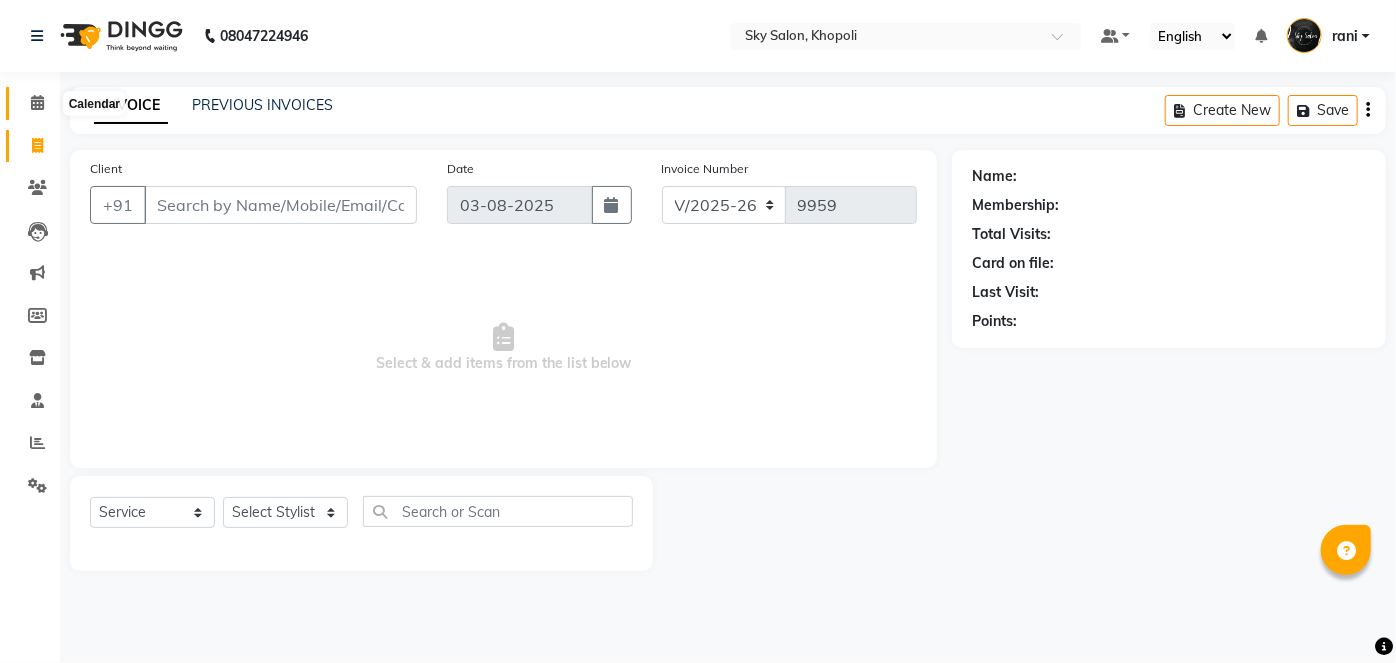 click 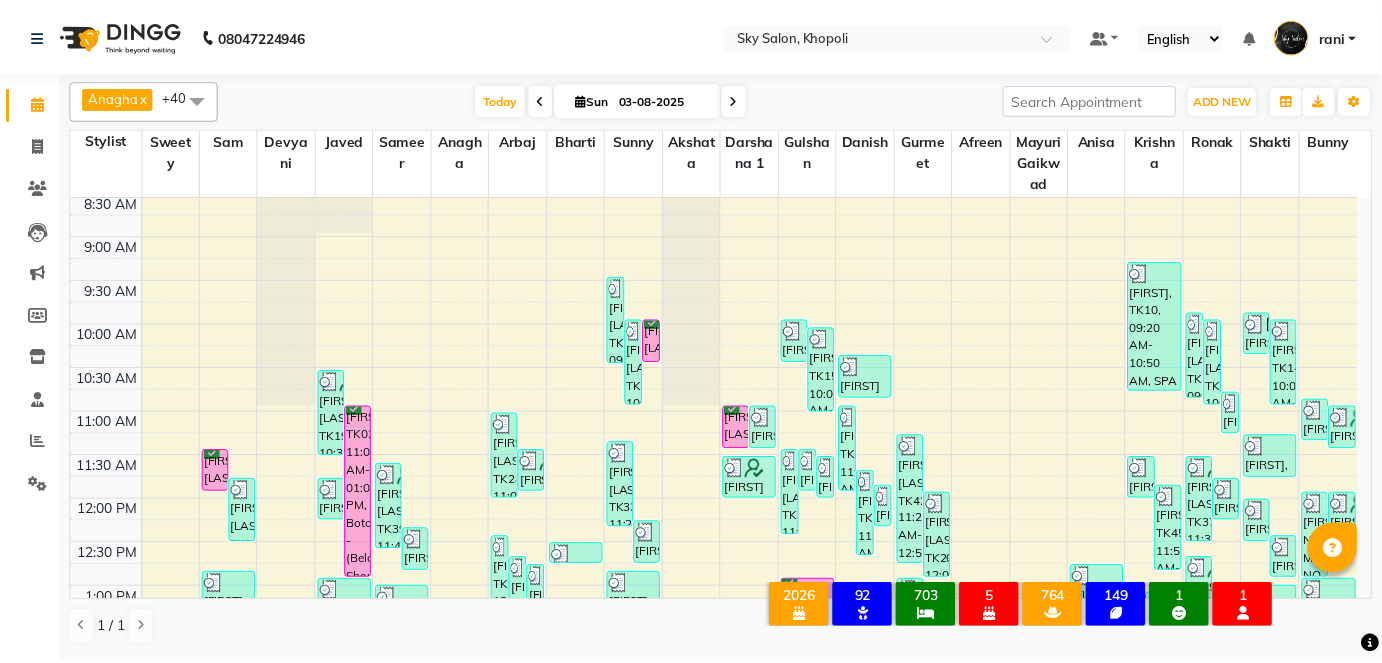 scroll, scrollTop: 297, scrollLeft: 0, axis: vertical 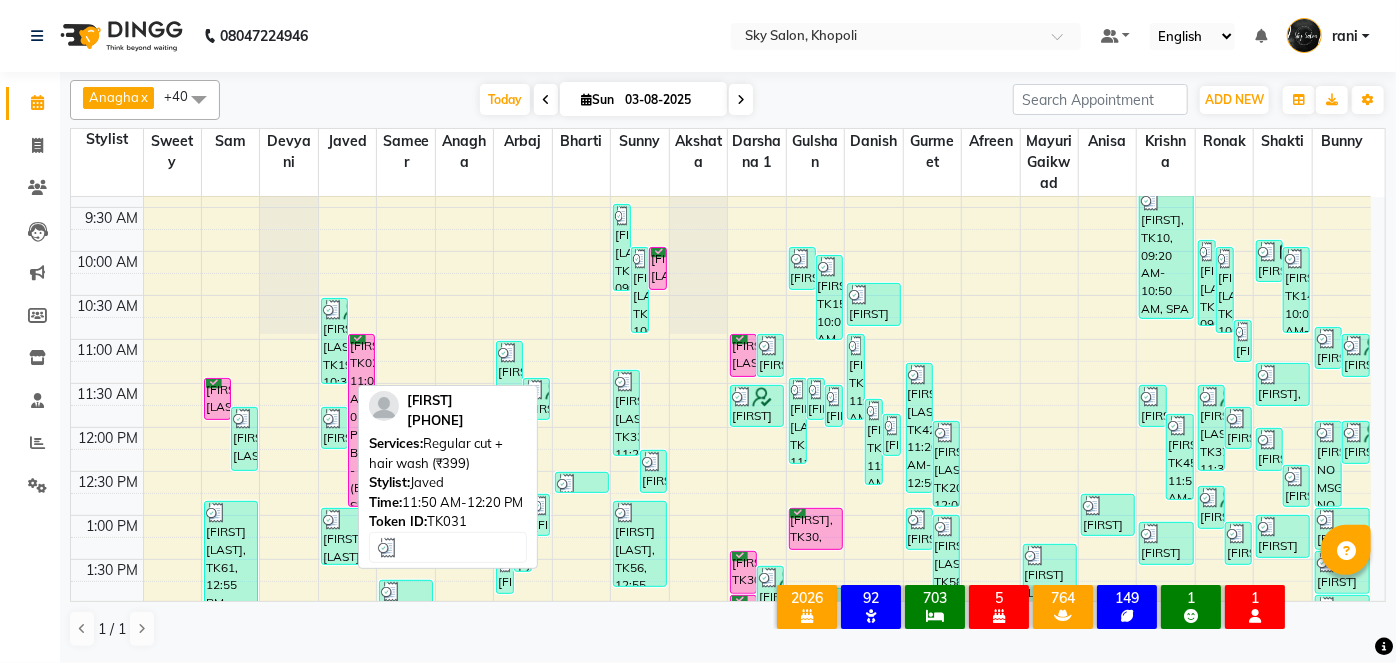 click at bounding box center [333, 419] 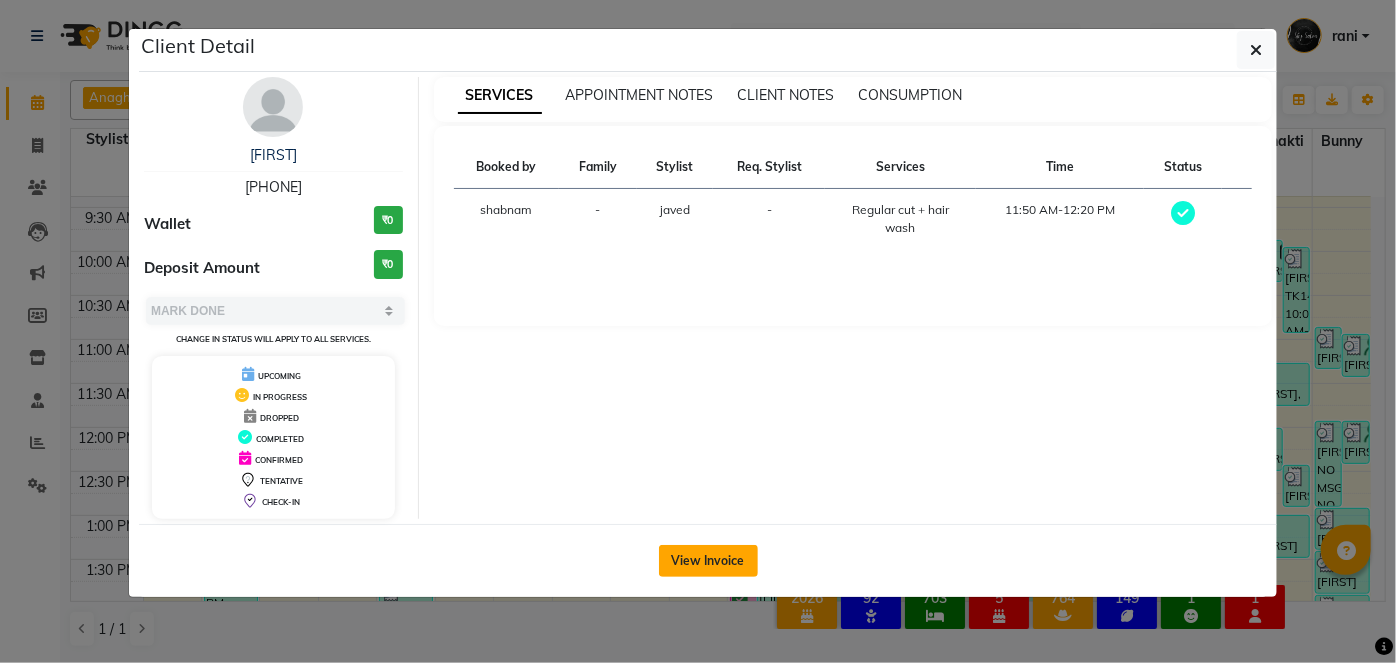 click on "View Invoice" 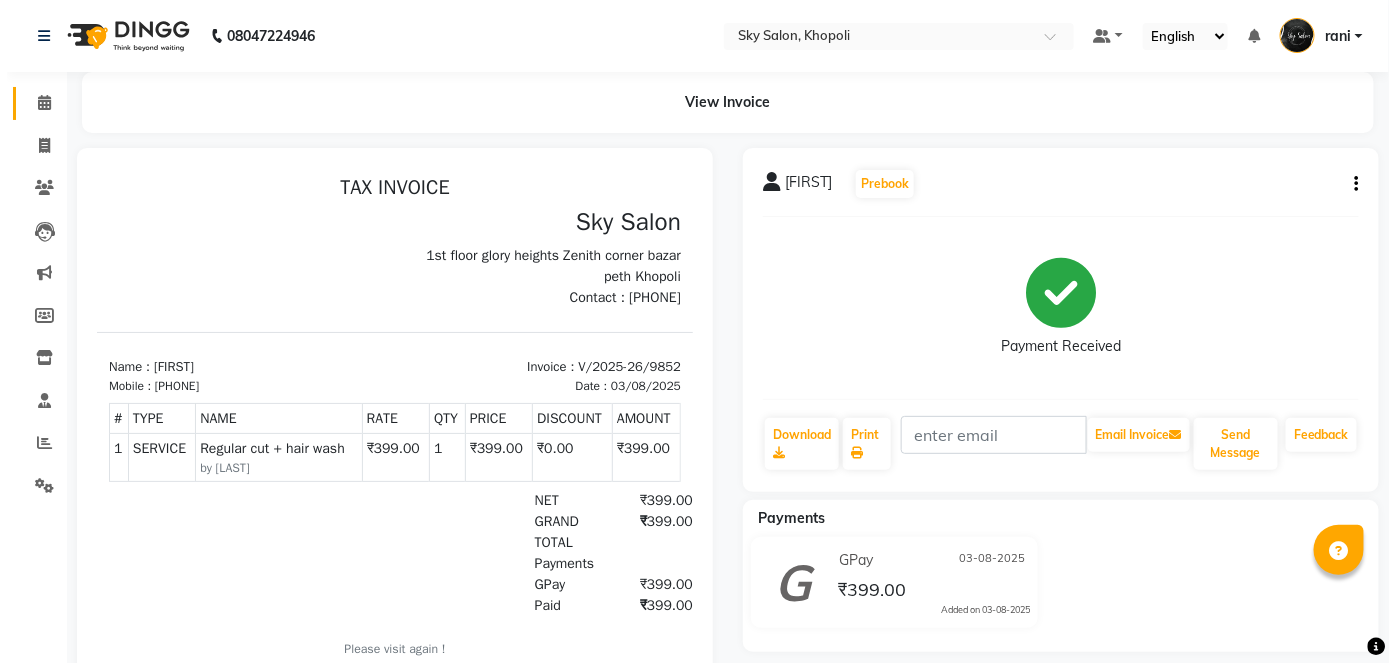 scroll, scrollTop: 0, scrollLeft: 0, axis: both 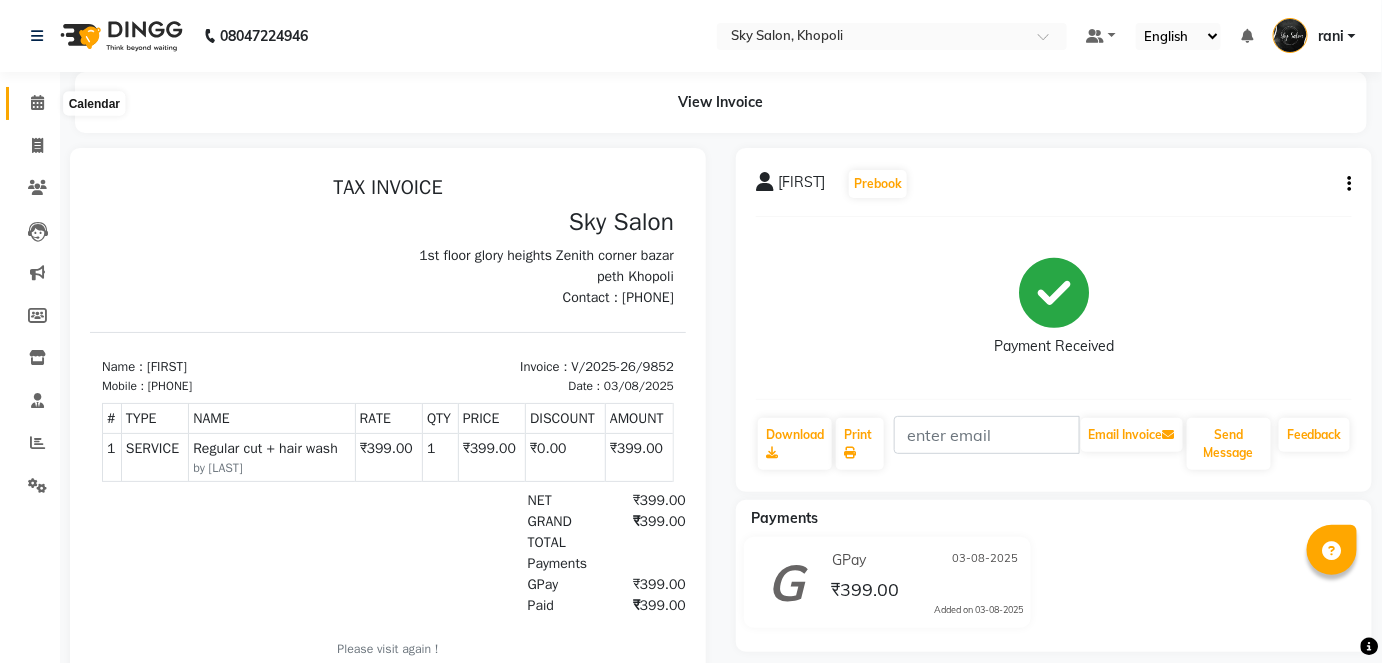 click 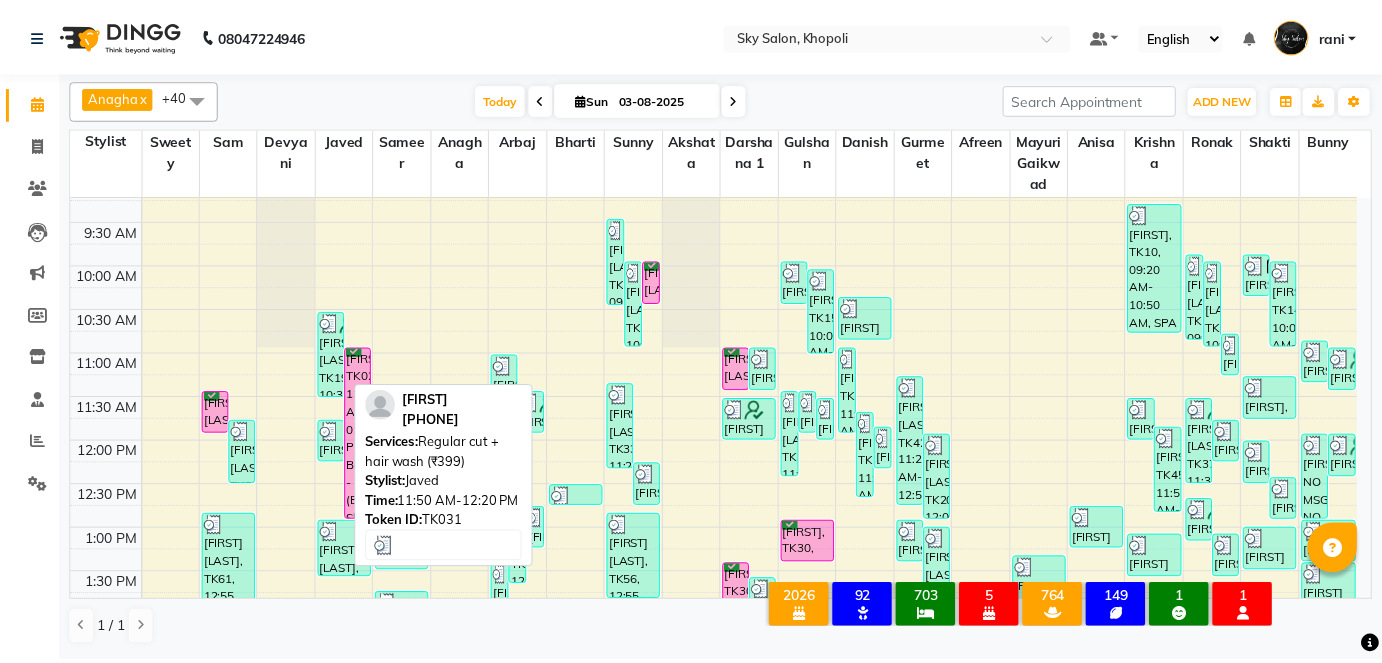 scroll, scrollTop: 367, scrollLeft: 0, axis: vertical 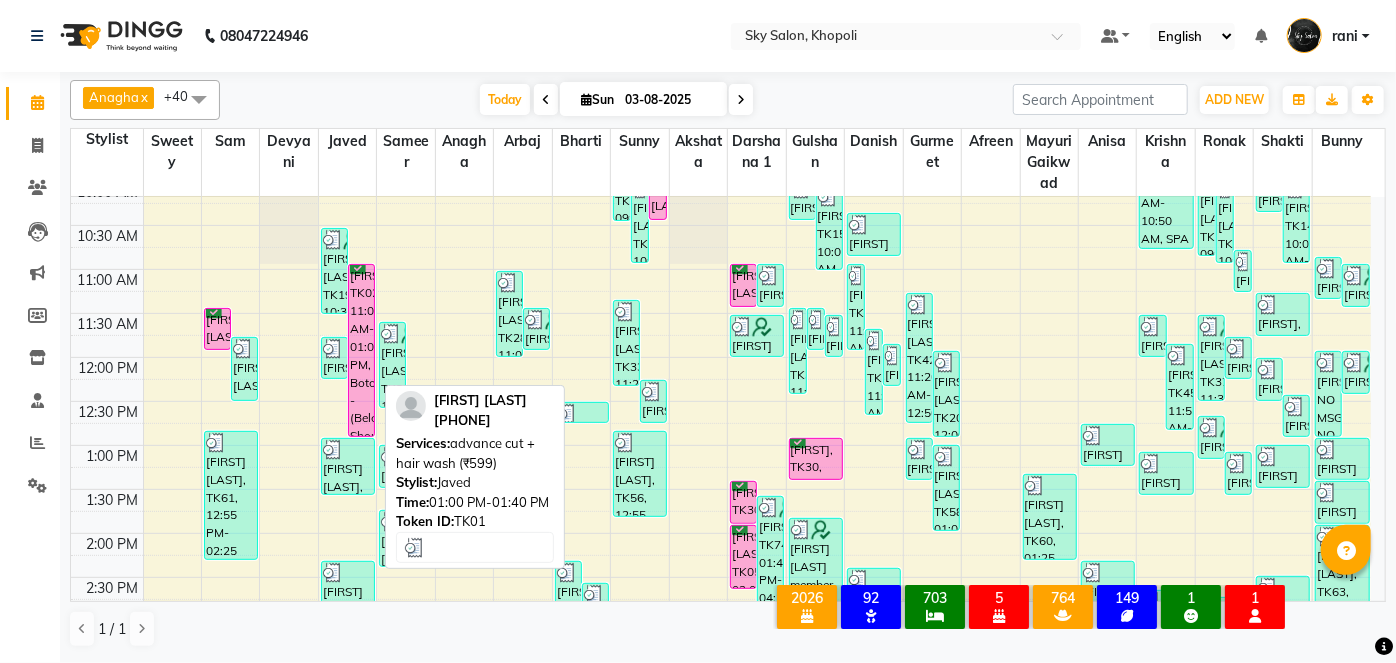 click on "[FIRST] [LAST], TK01, 01:00 PM-01:40 PM, advance cut + hair wash (₹599)" at bounding box center (348, 466) 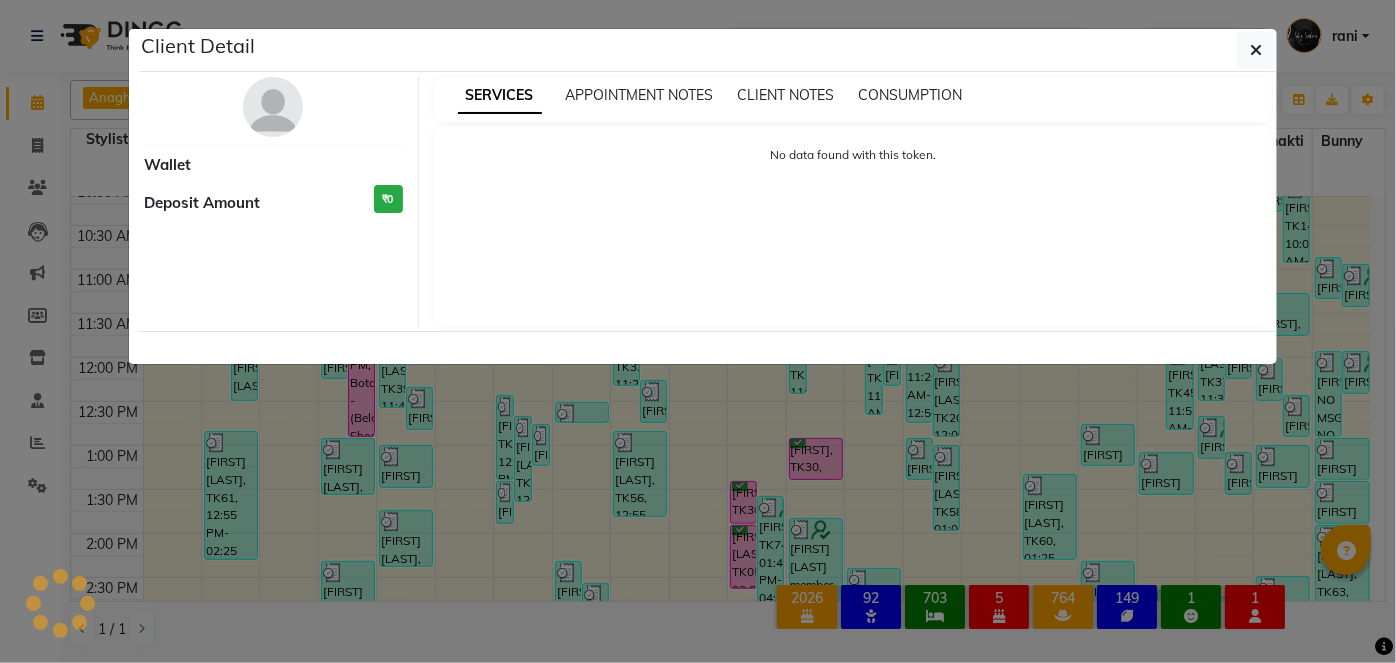 select on "3" 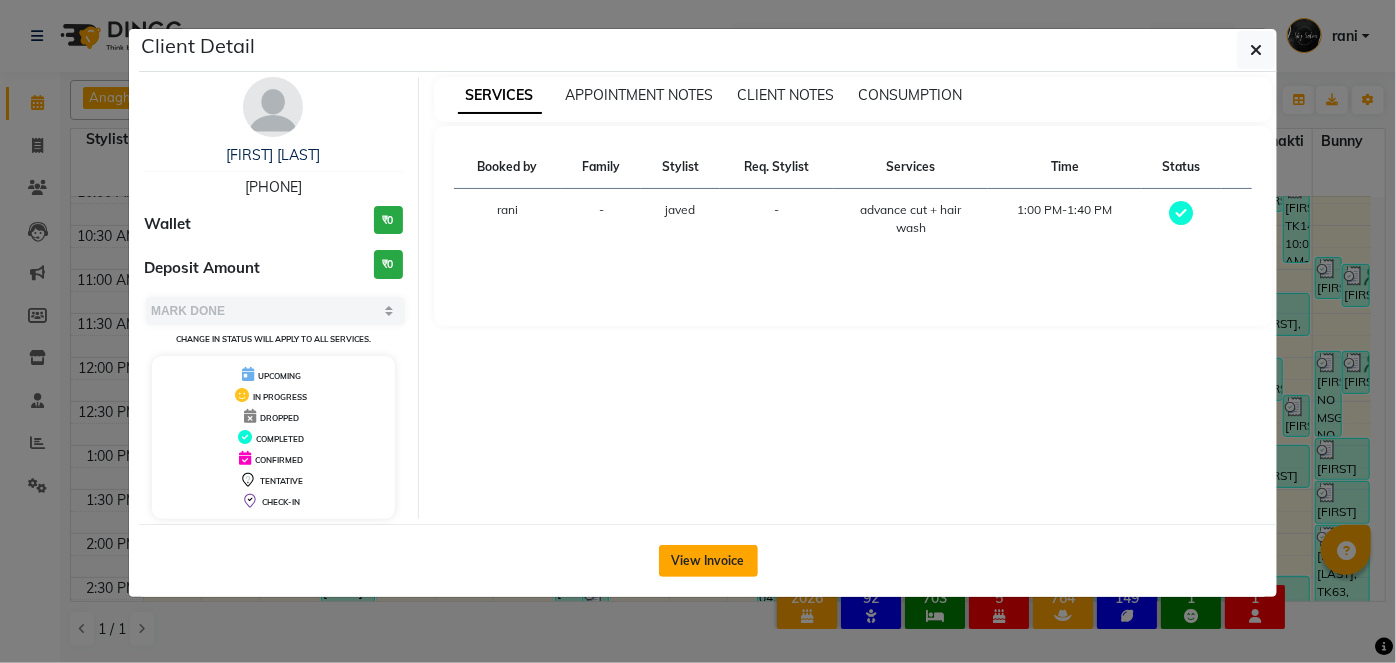 click on "View Invoice" 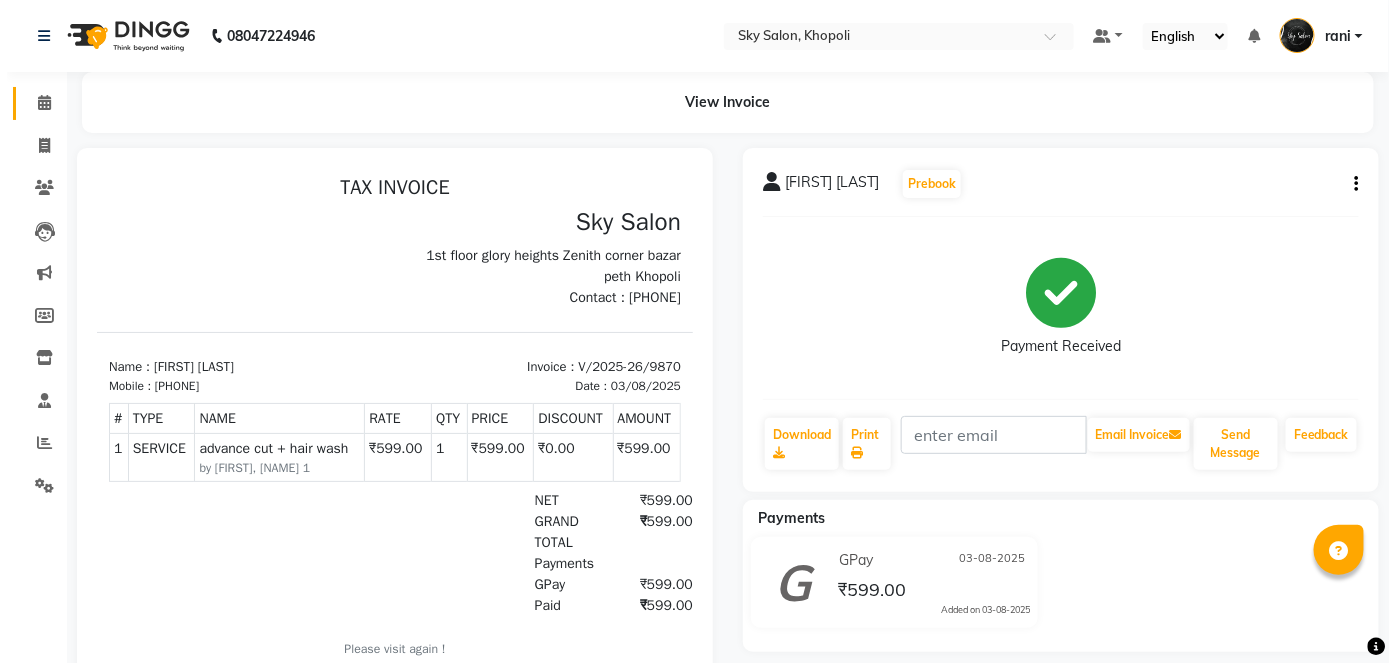 scroll, scrollTop: 0, scrollLeft: 0, axis: both 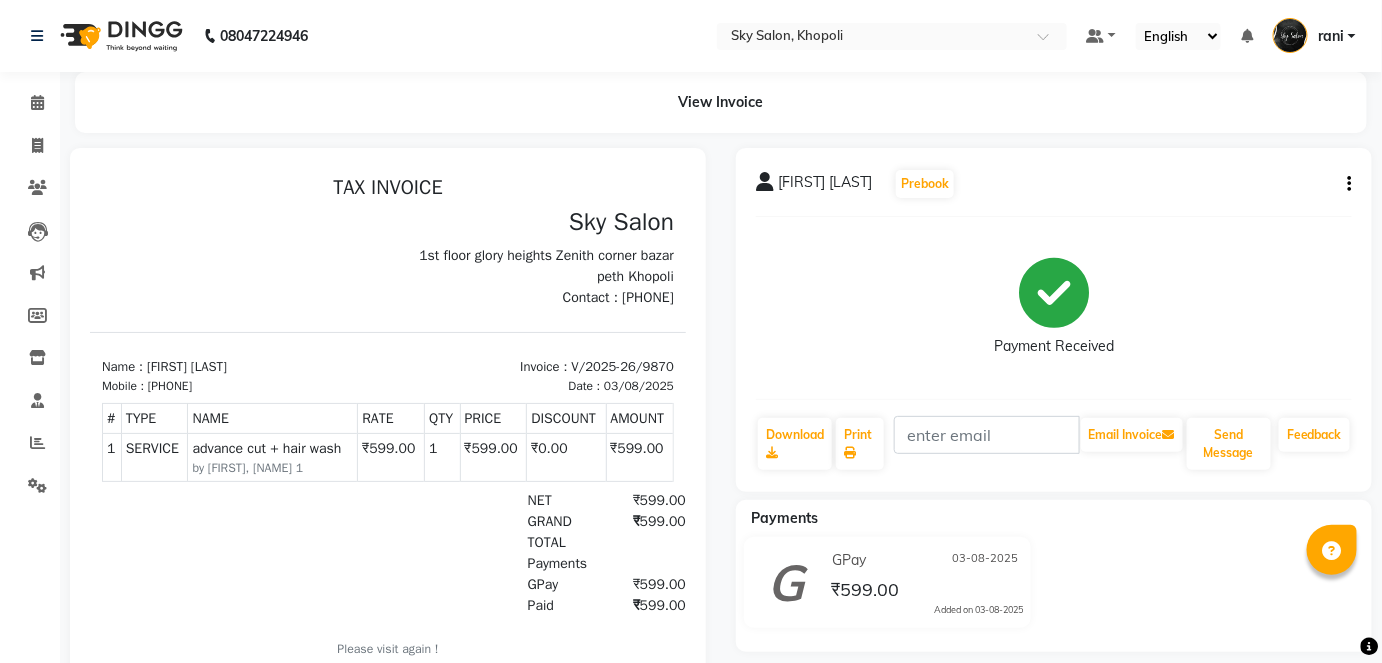 click 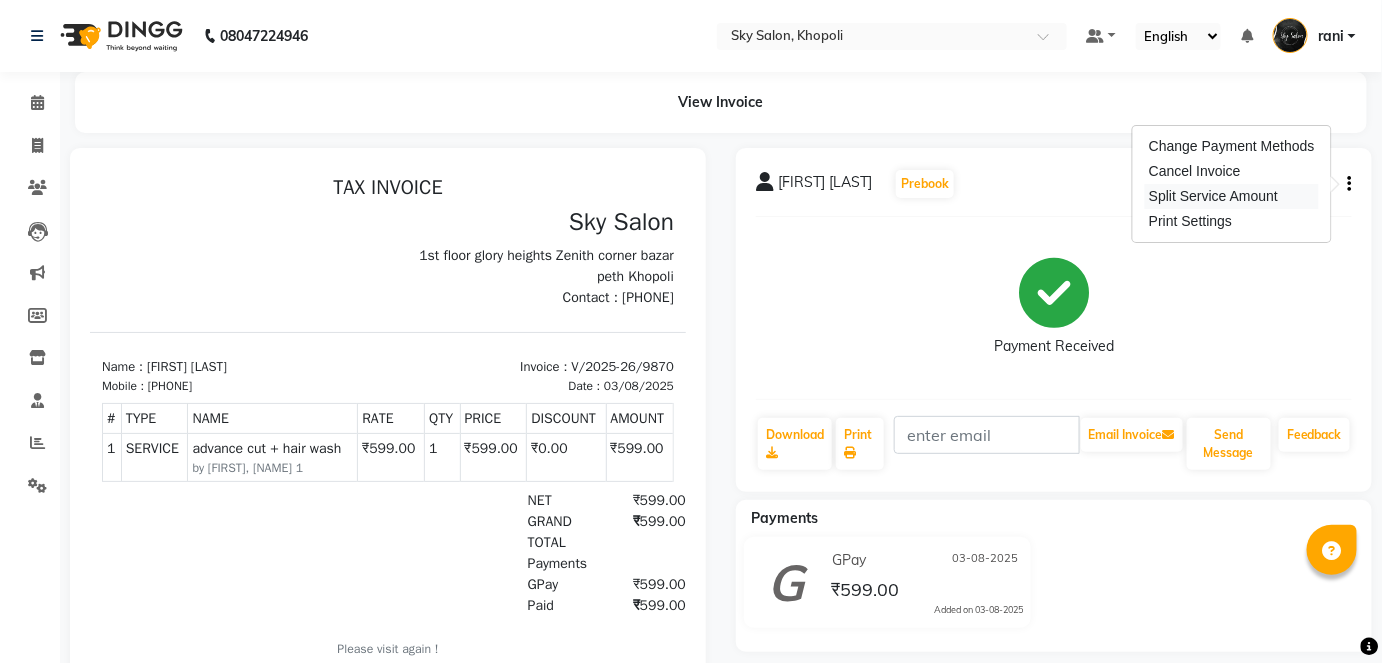 click on "Split Service Amount" at bounding box center (1232, 196) 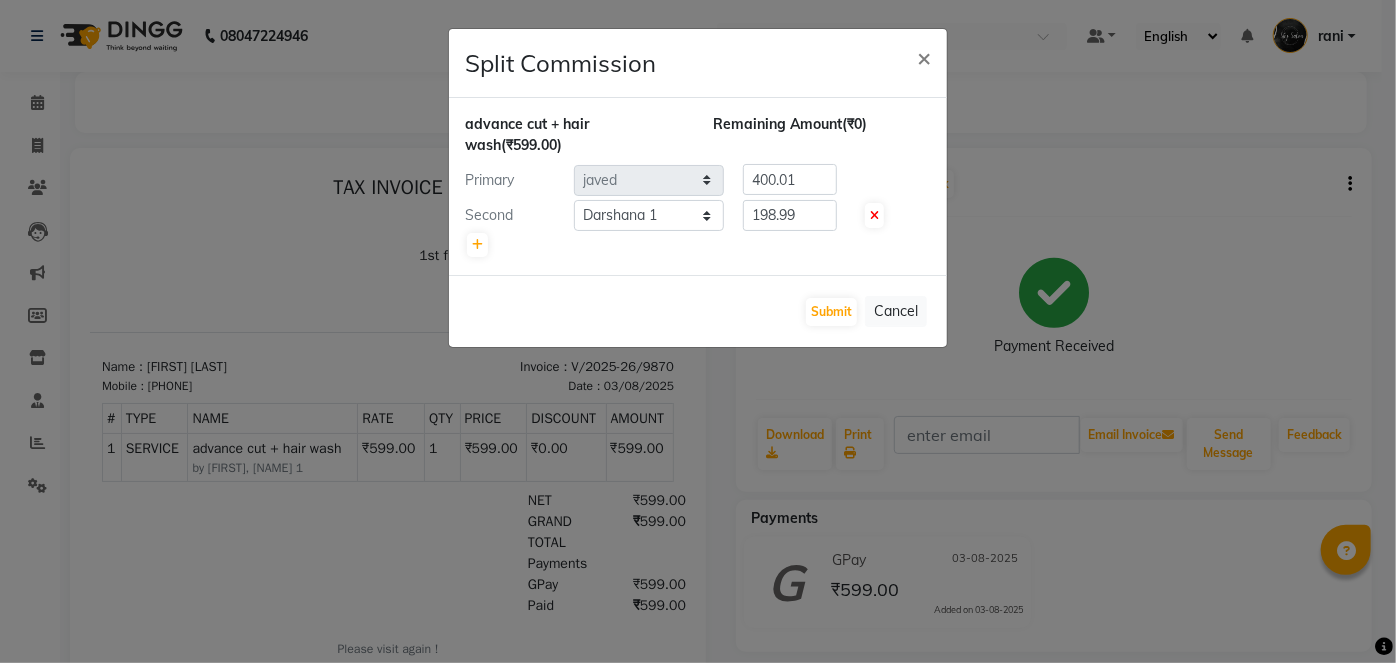 click on "Split Commission × advance cut + hair wash  (₹599.00) Remaining Amount  (₹0) Primary Select  [FIRST]   [FIRST]   [FIRST] [LAST]   [FIRST]   [FIRST]   [FIRST]   [FIRST]   [FIRST]   [FIRST]   [FIRST]   [FIRST]   [FIRST]   [FIRST]   [FIRST]   [FIRST]   [FIRST]   [FIRST]   [FIRST]   [FIRST]   [FIRST]   [FIRST]   [FIRST]   [FIRST]   [FIRST]   [FIRST]   [FIRST]   [FIRST]   [FIRST]   [FIRST]   [FIRST]   [FIRST]   [FIRST]   [FIRST]   [FIRST]   [FIRST]   [FIRST]   [FIRST]  400.01 Second Select  [FIRST]   [FIRST]   [FIRST] [LAST]   [FIRST]   [FIRST]   [FIRST]   [FIRST]   [FIRST]   [FIRST]   [FIRST]   [FIRST]   [FIRST]   [FIRST]   [FIRST]   [FIRST]   [FIRST]   [FIRST]   [FIRST]   [FIRST]   [FIRST]   [FIRST]   [FIRST]   [FIRST]   [FIRST]   [FIRST]   [FIRST]   [FIRST]   [FIRST]   [FIRST]   [FIRST]   [FIRST]   [FIRST]   [FIRST]   [FIRST]   [FIRST]   [FIRST]   [FIRST]  198.99  Submit   Cancel" 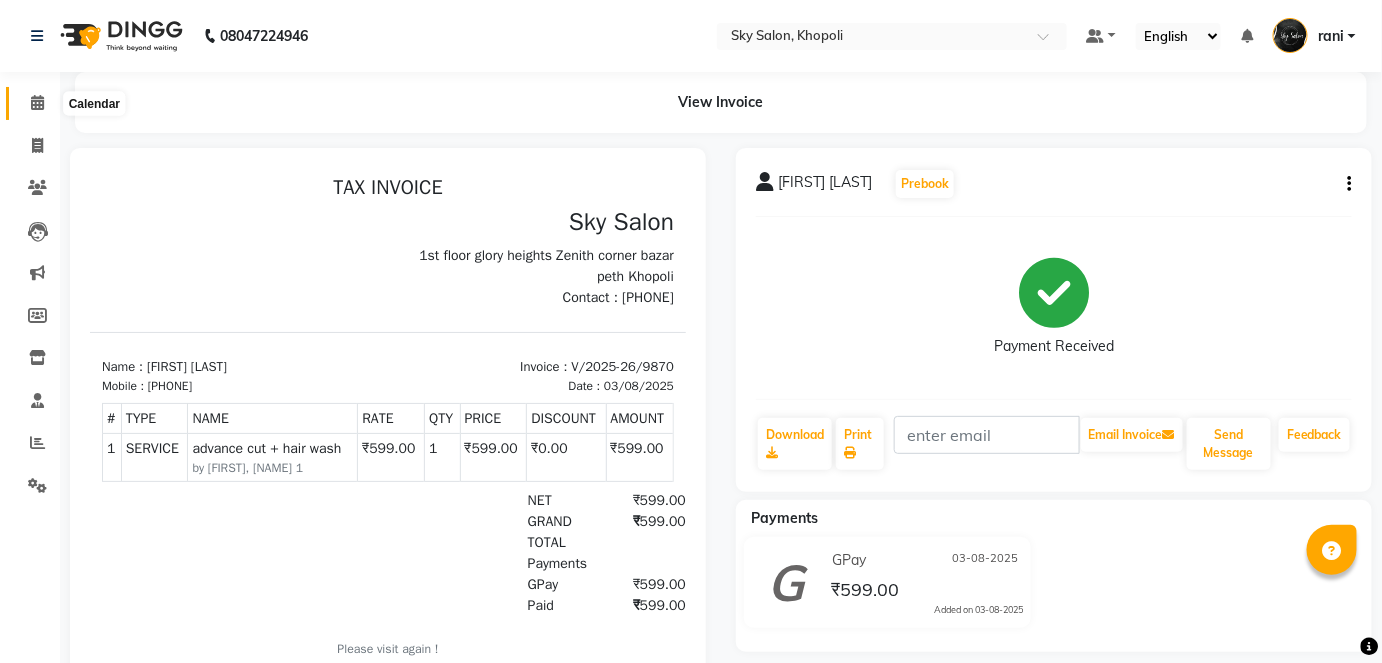 click 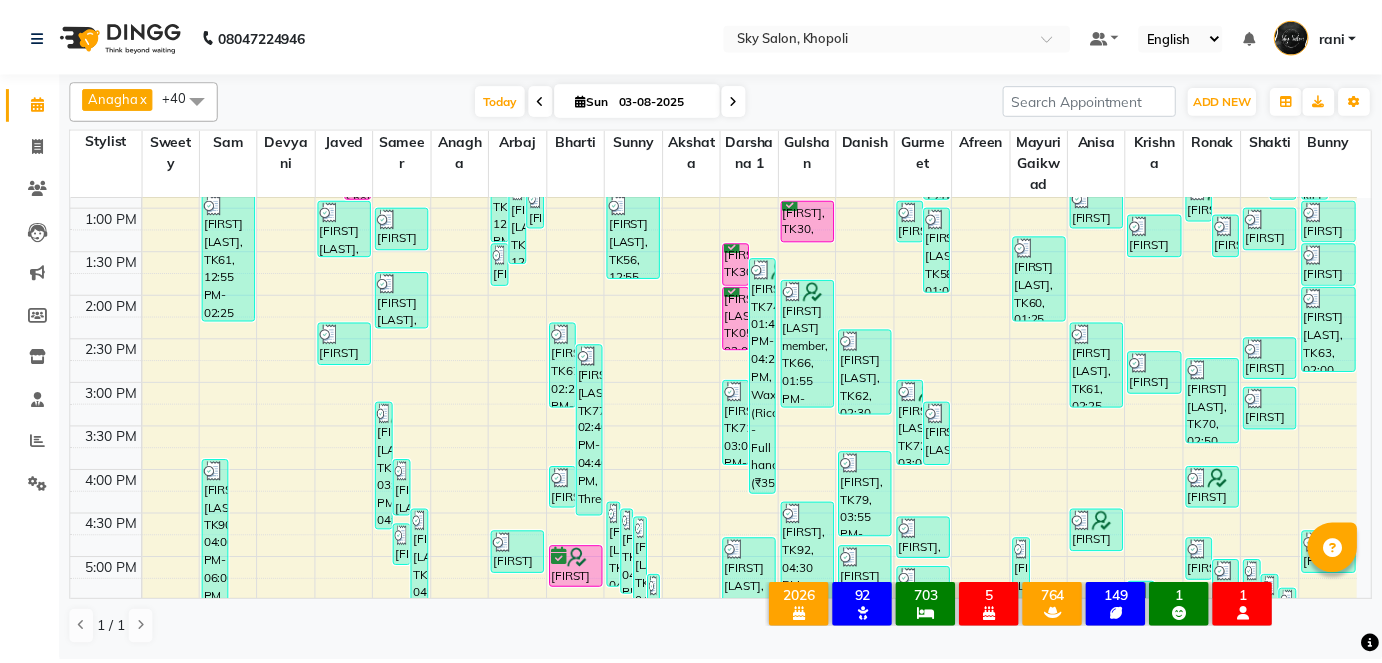 scroll, scrollTop: 606, scrollLeft: 0, axis: vertical 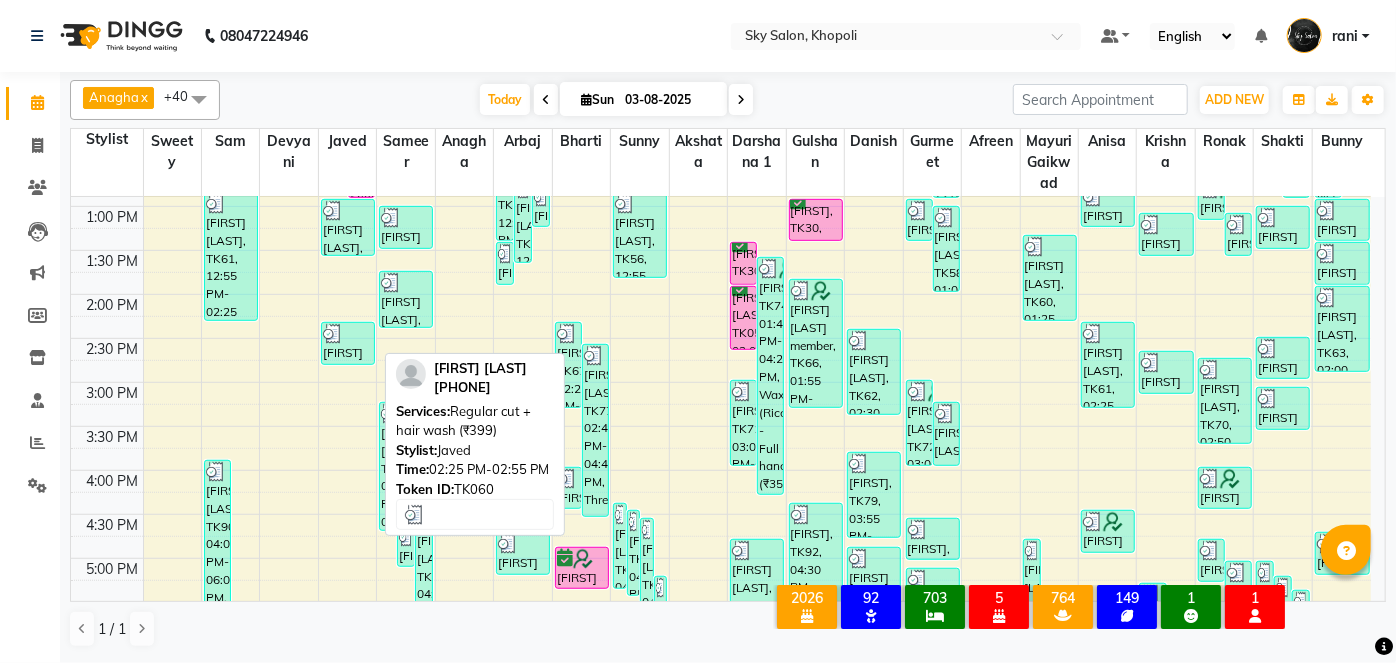 click on "[FIRST] [LAST], TK60, 02:25 PM-02:55 PM, Regular cut + hair wash (₹399)" at bounding box center (348, 343) 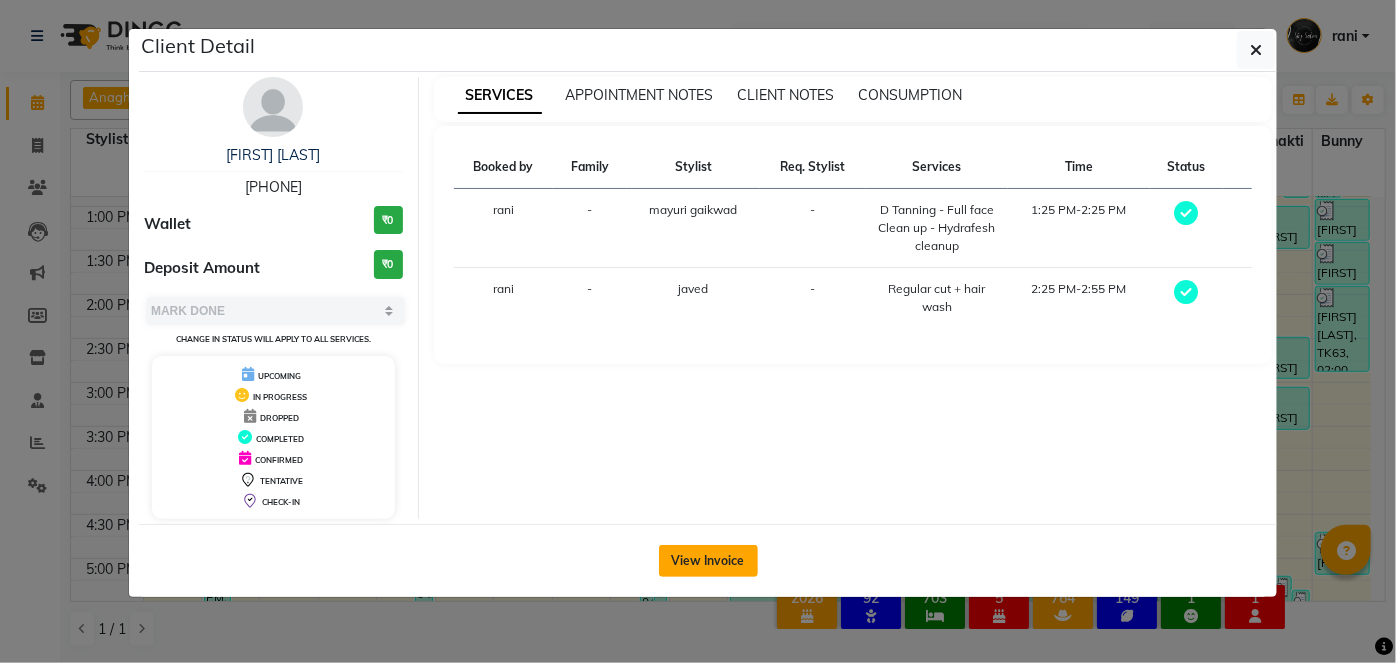 click on "View Invoice" 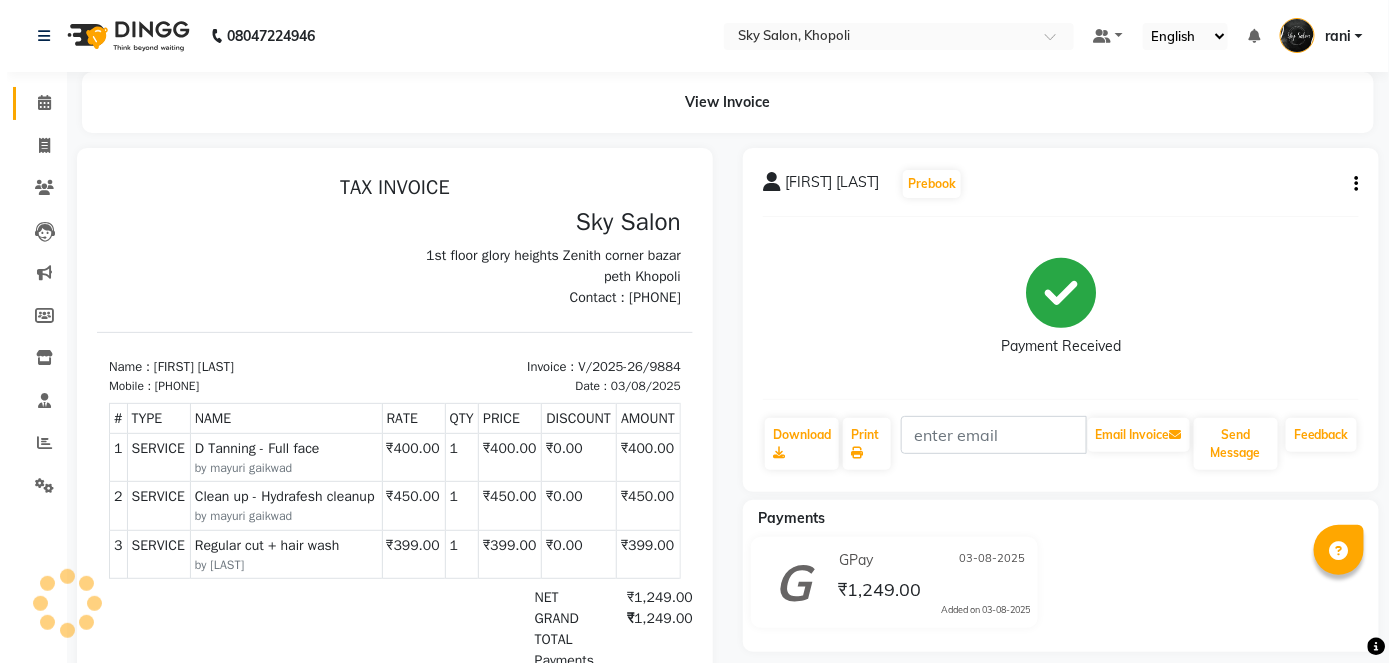 scroll, scrollTop: 0, scrollLeft: 0, axis: both 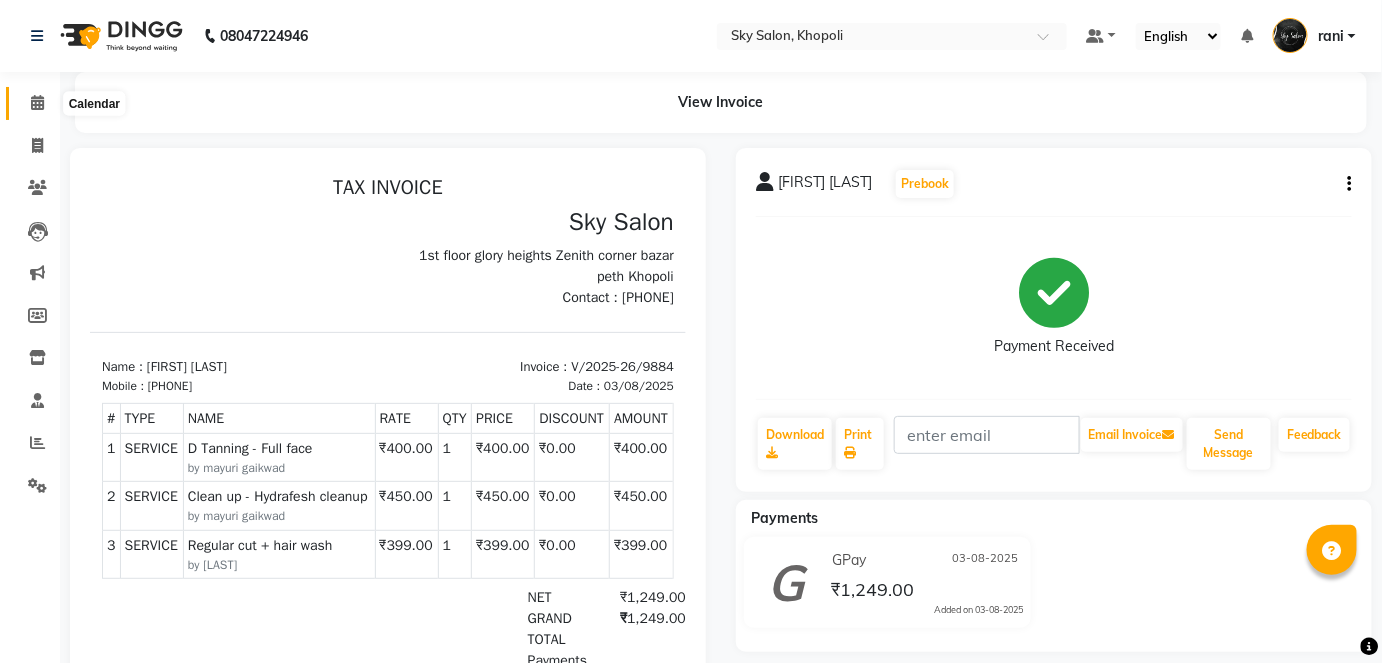 click 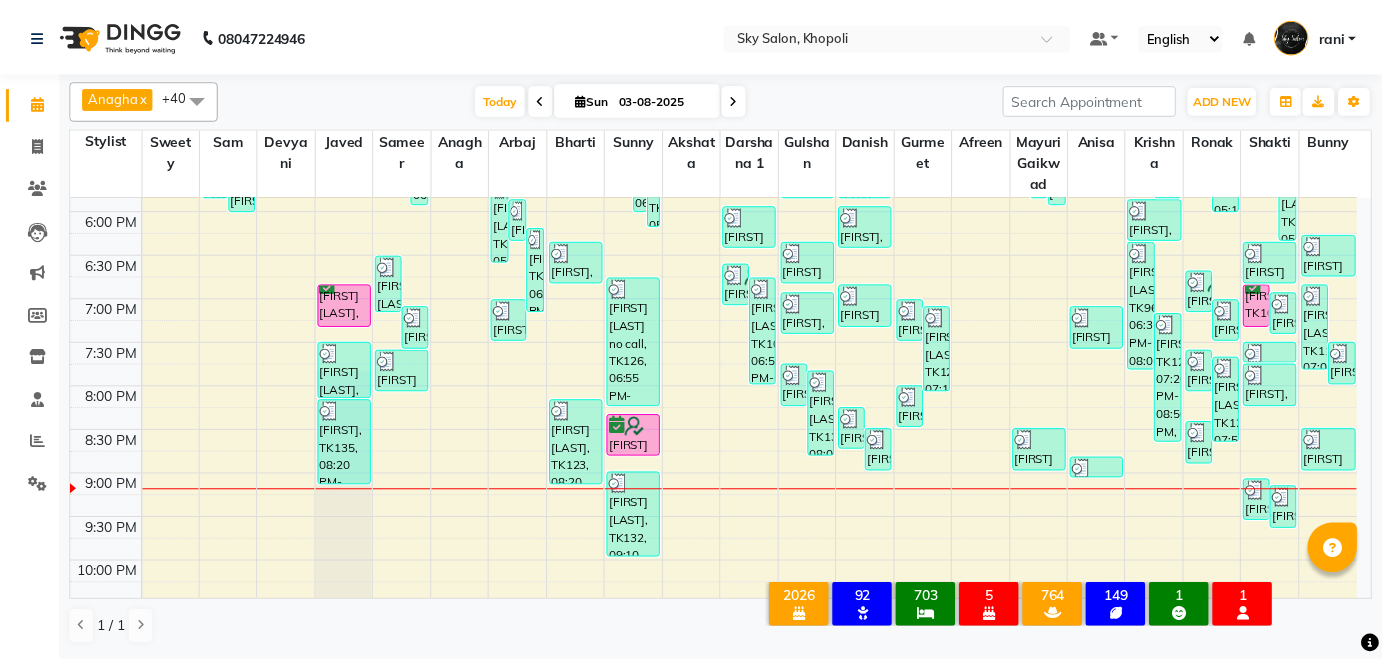 scroll, scrollTop: 1047, scrollLeft: 0, axis: vertical 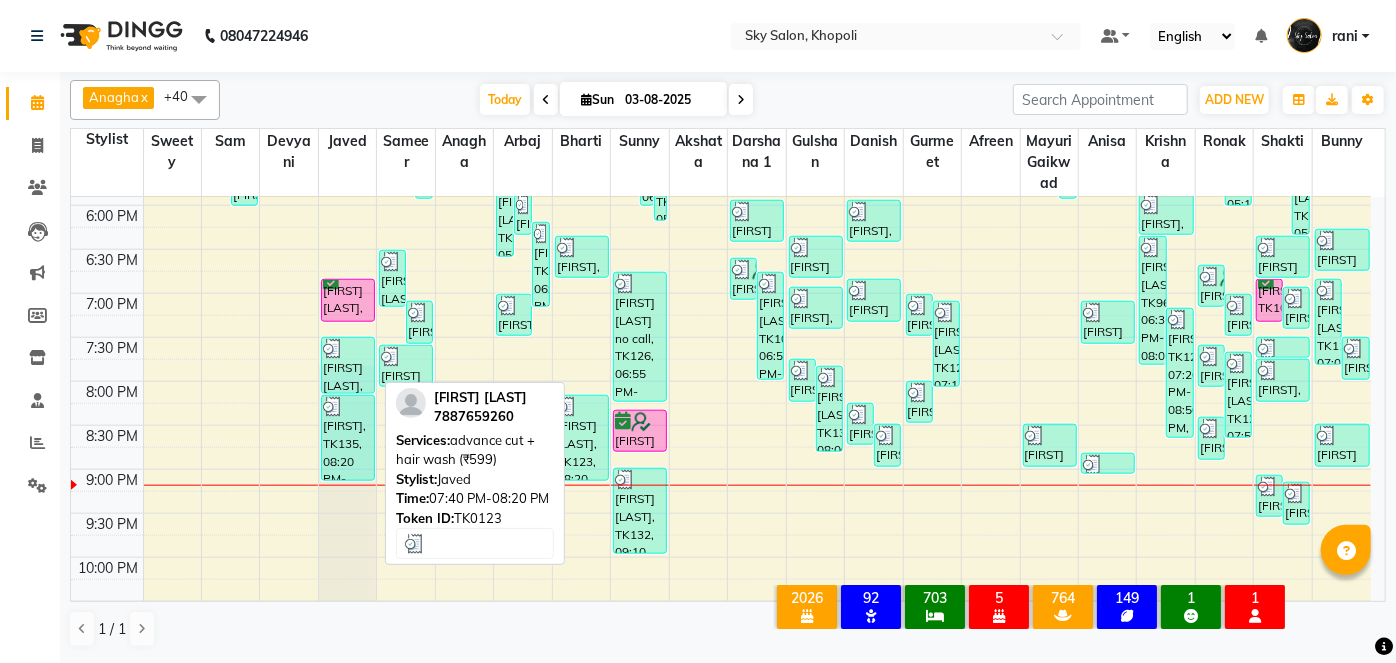 click on "[FIRST] [LAST], TK123, 07:40 PM-08:20 PM, advance cut + hair wash (₹599)" at bounding box center (348, 365) 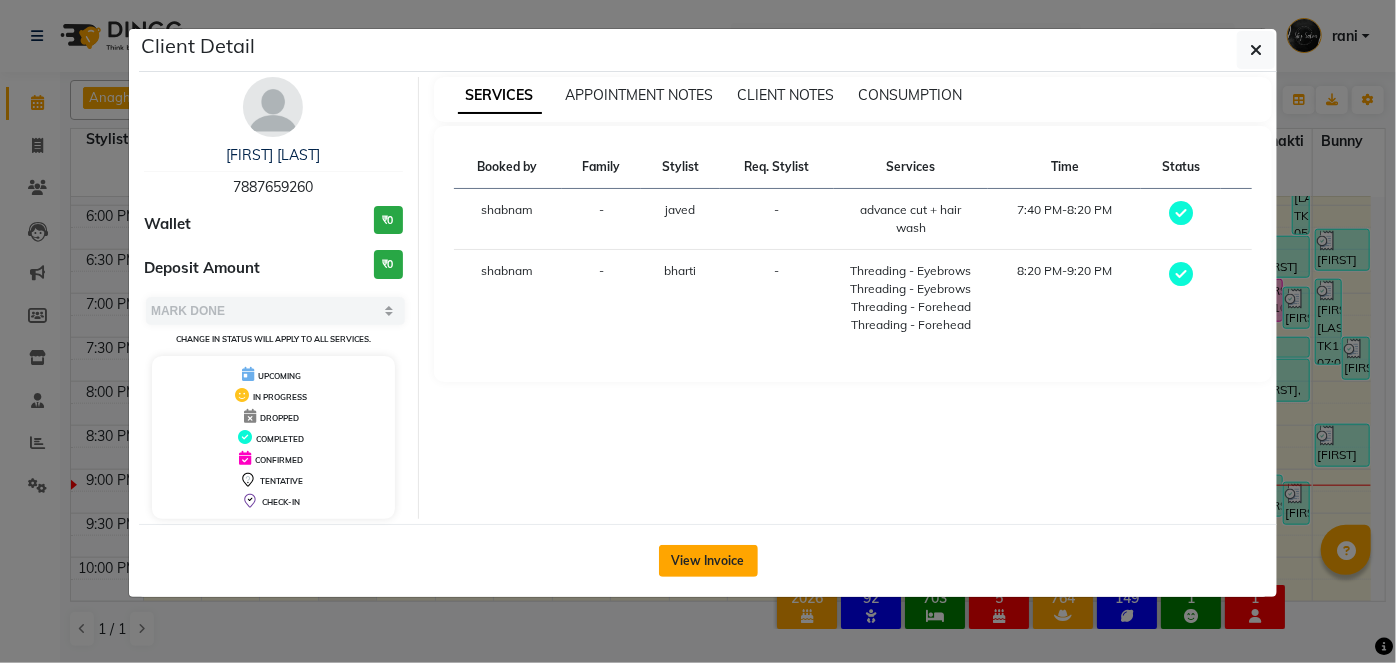 click on "View Invoice" 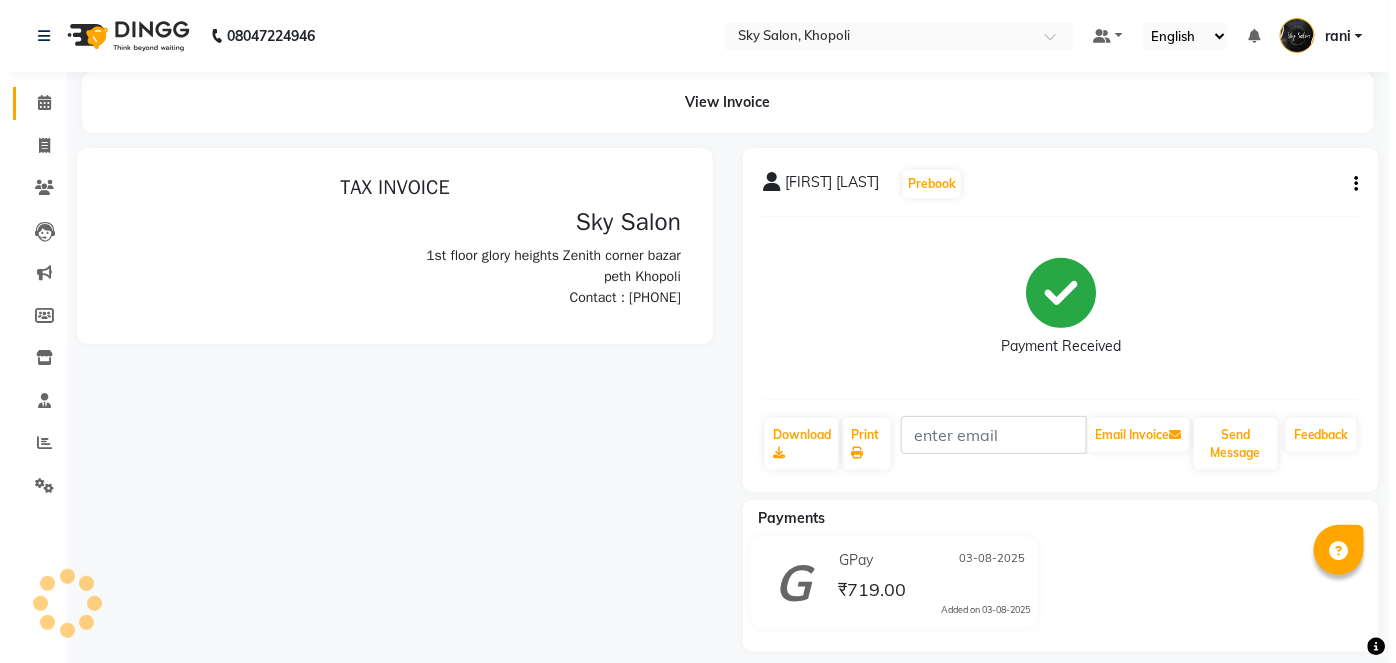 scroll, scrollTop: 0, scrollLeft: 0, axis: both 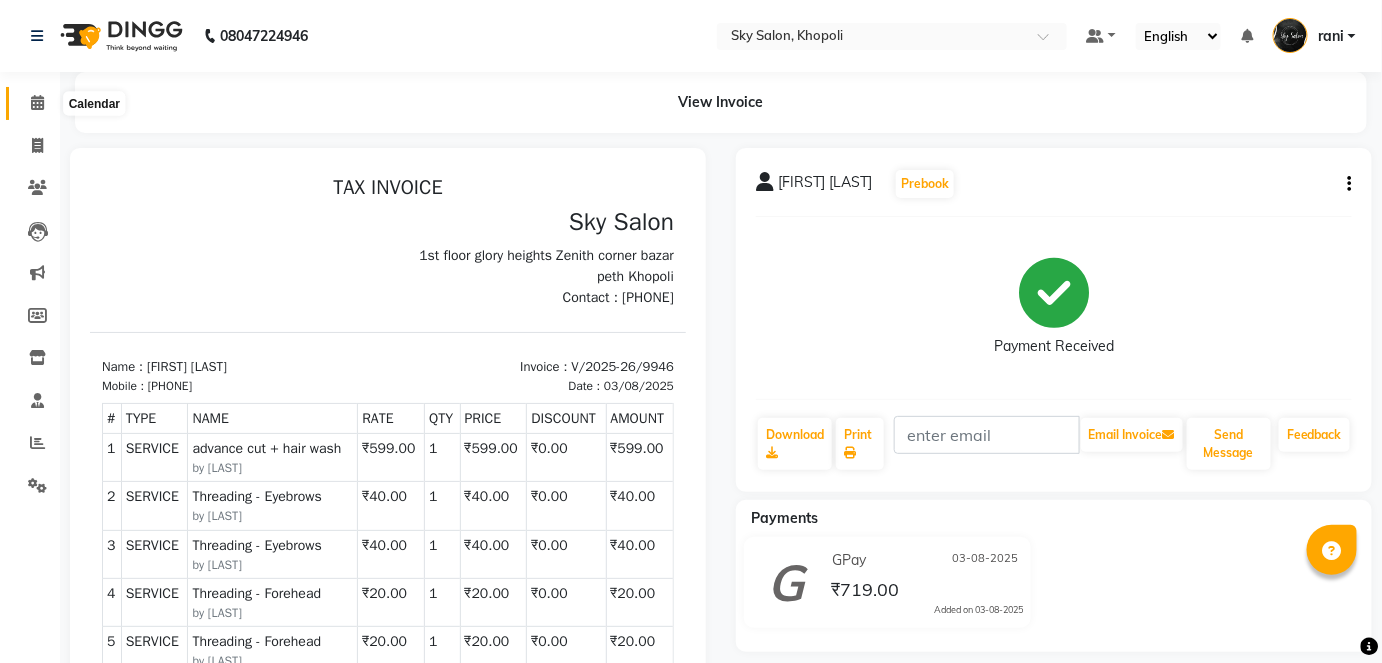 click 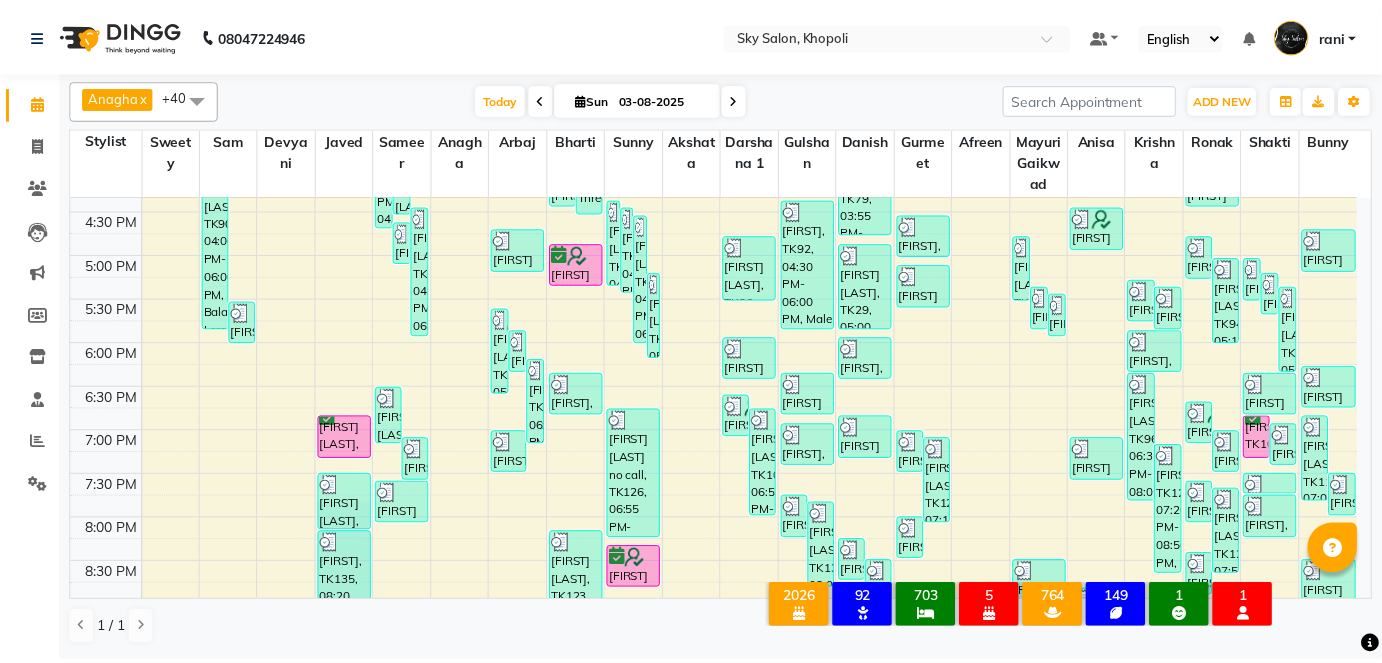scroll, scrollTop: 1055, scrollLeft: 0, axis: vertical 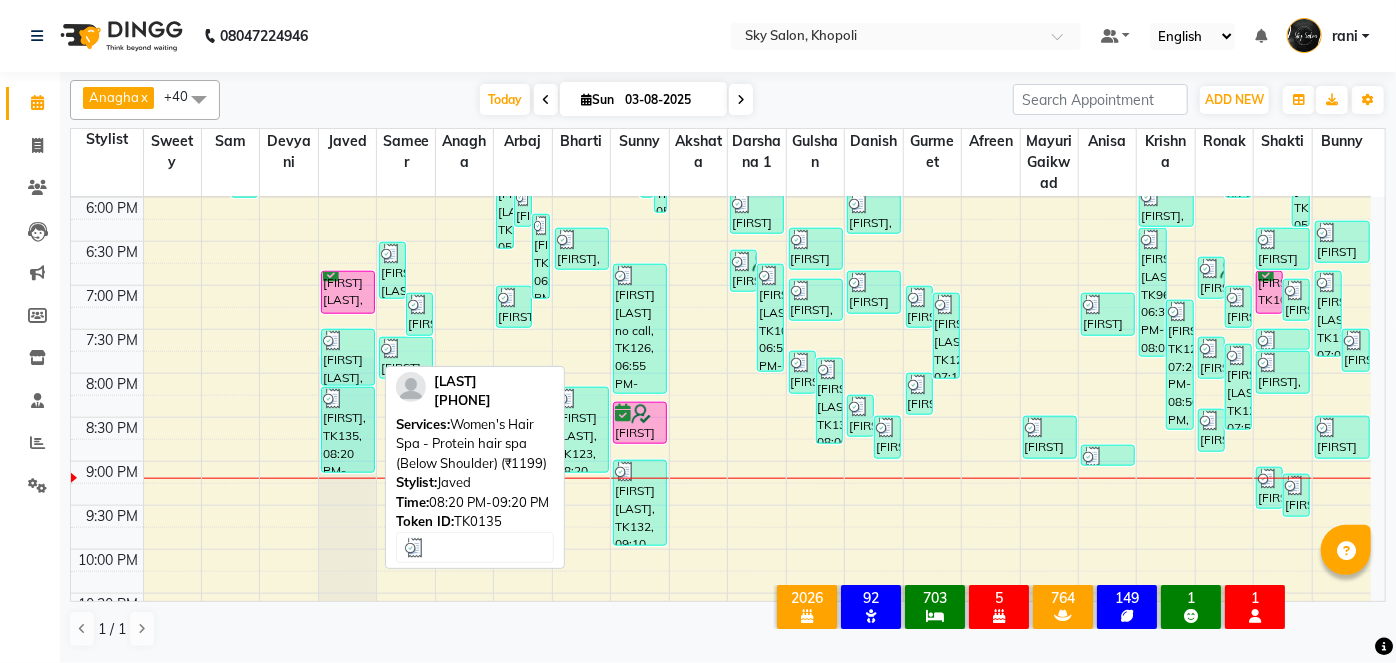 click on "[FIRST], TK135, 08:20 PM-09:20 PM, Women's Hair Spa  - Protein hair spa (Below Shoulder) (₹1199)" at bounding box center (348, 430) 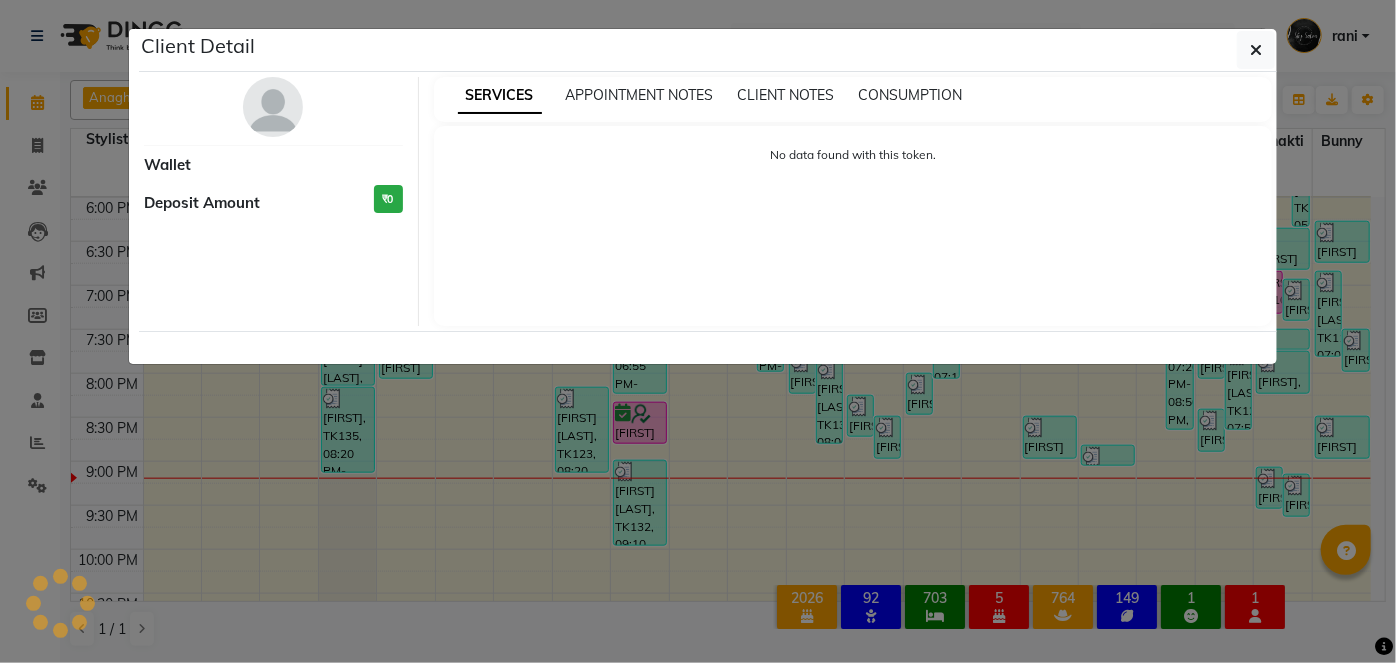 select on "3" 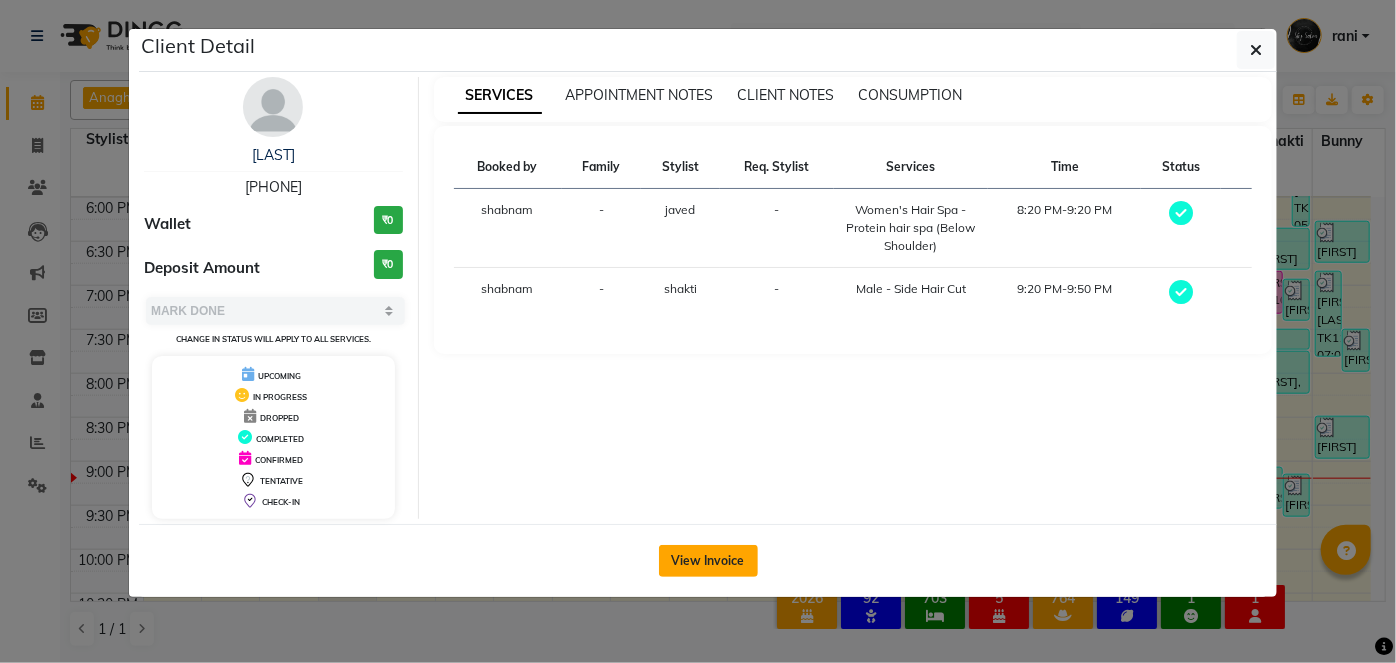 click on "View Invoice" 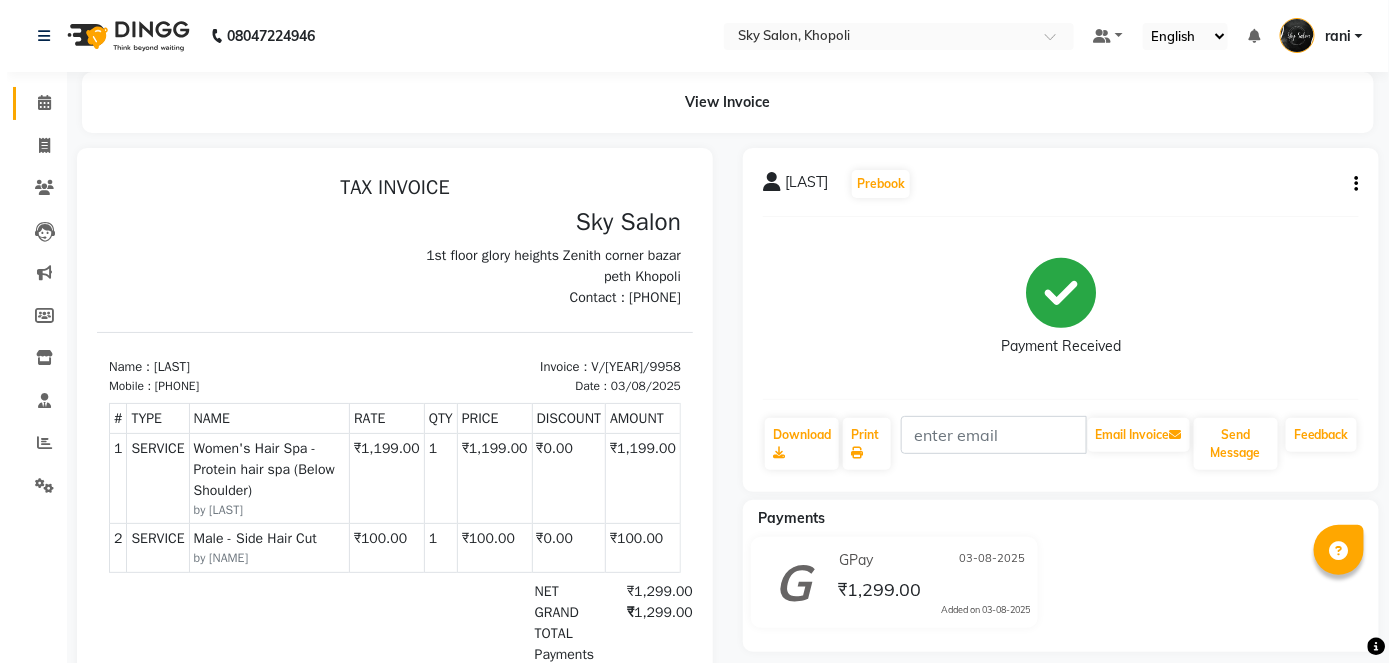 scroll, scrollTop: 0, scrollLeft: 0, axis: both 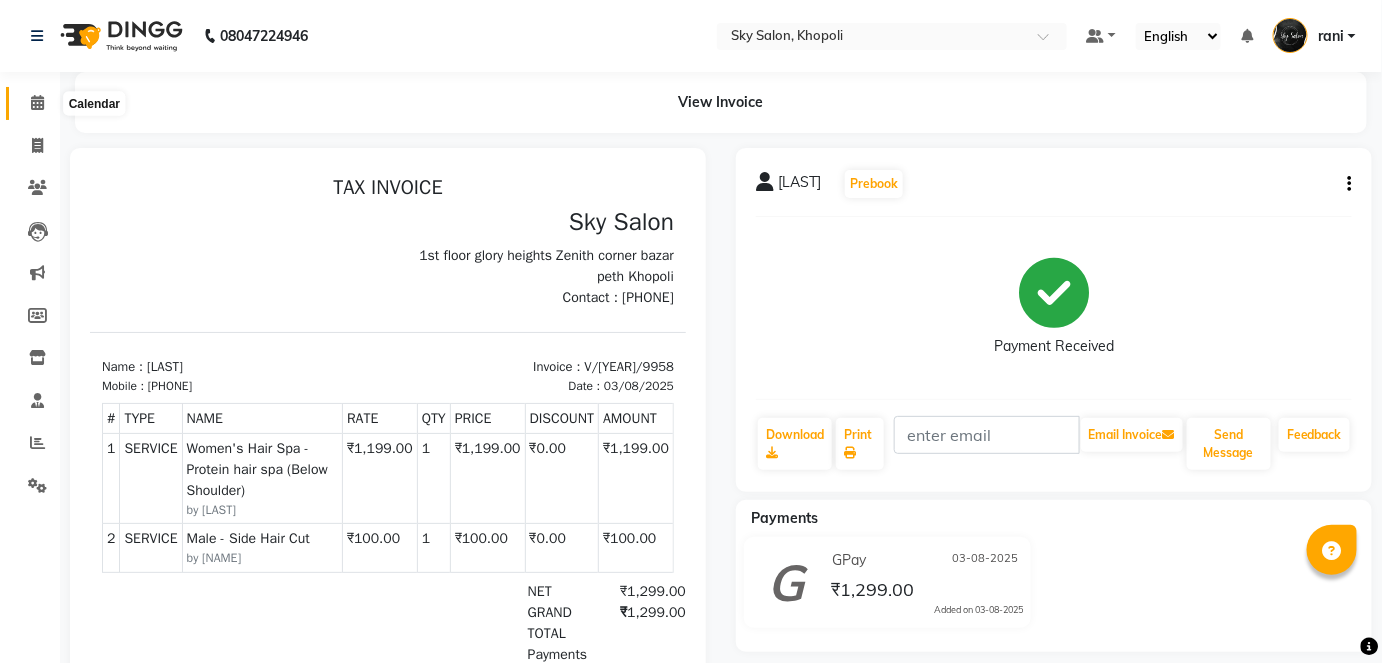 click 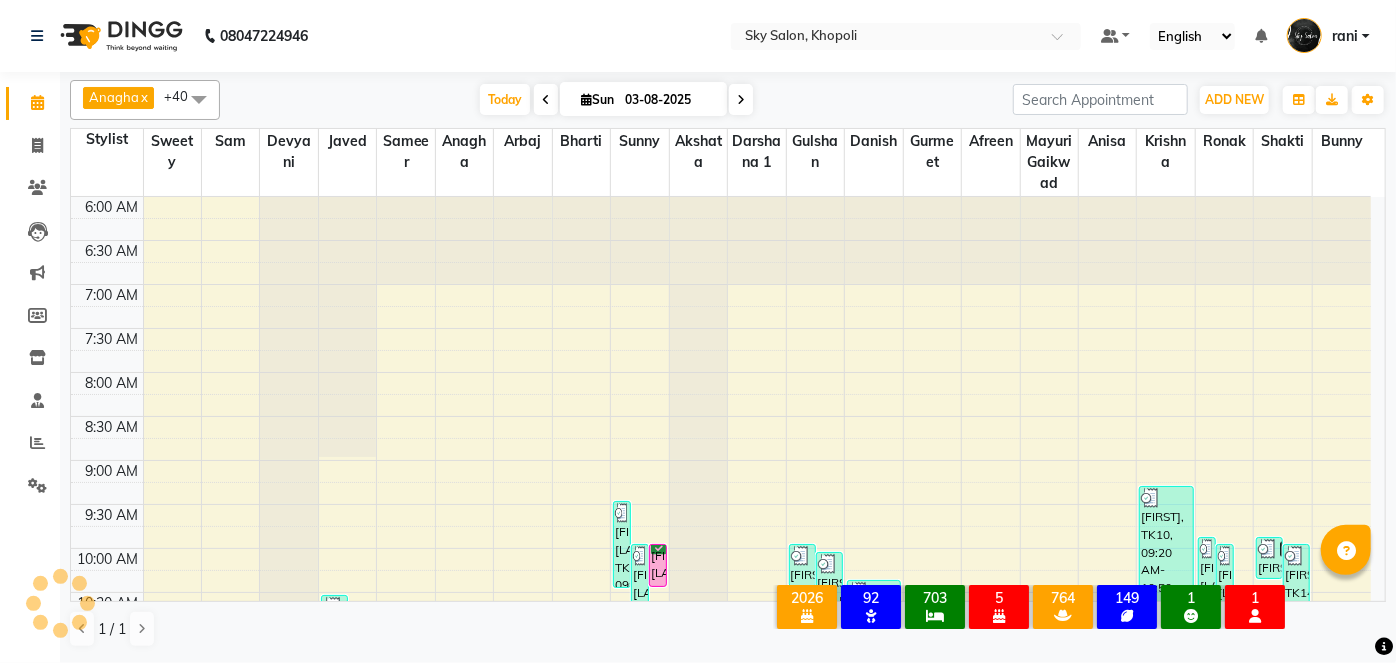 scroll, scrollTop: 1121, scrollLeft: 0, axis: vertical 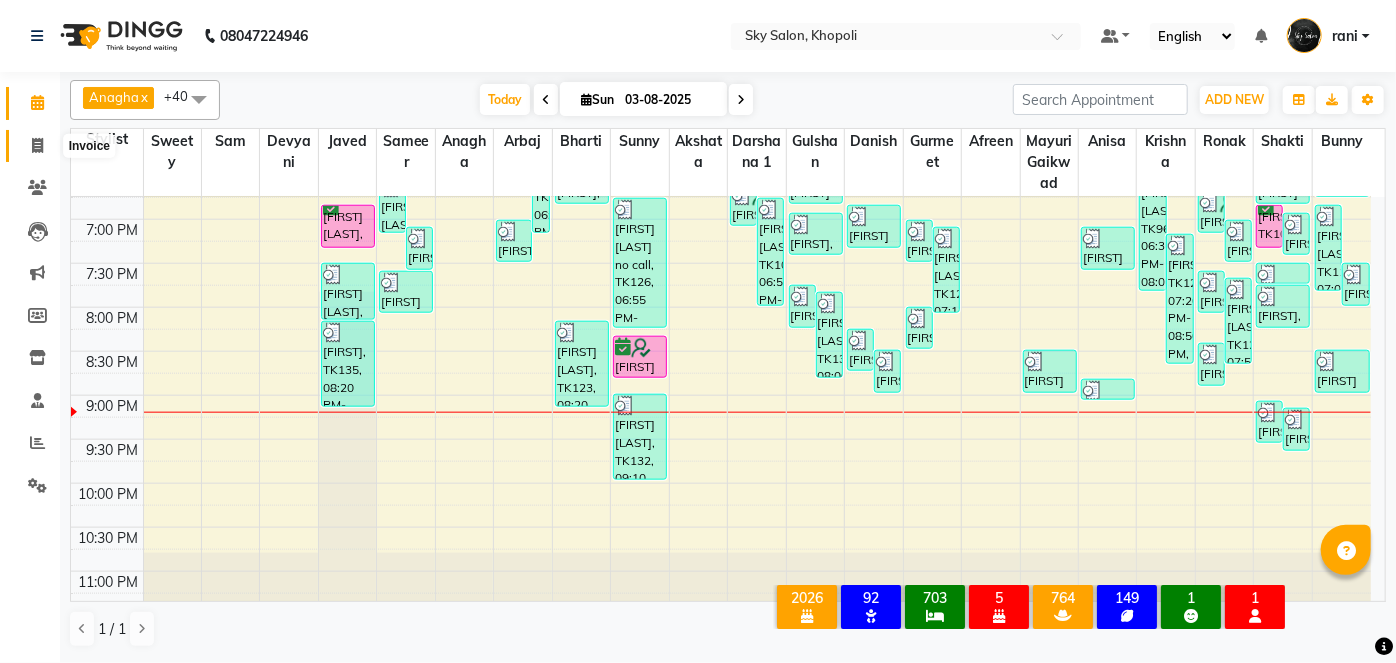 click 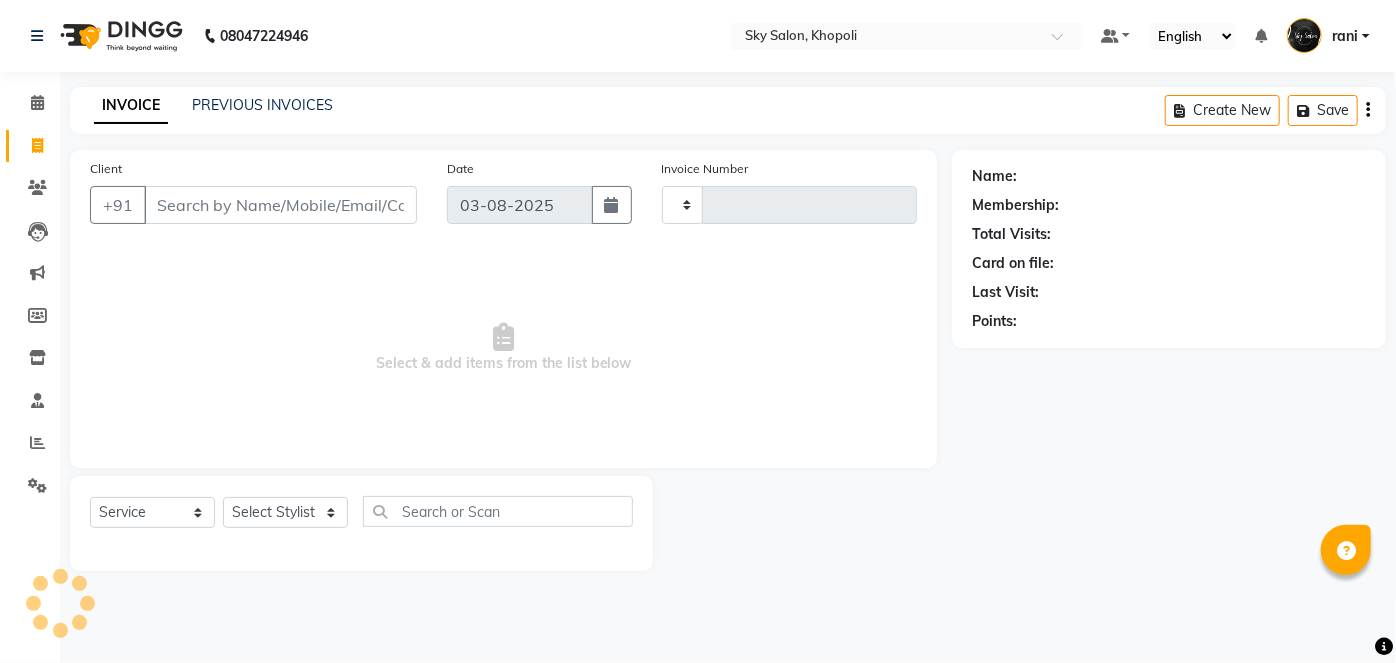 type on "9959" 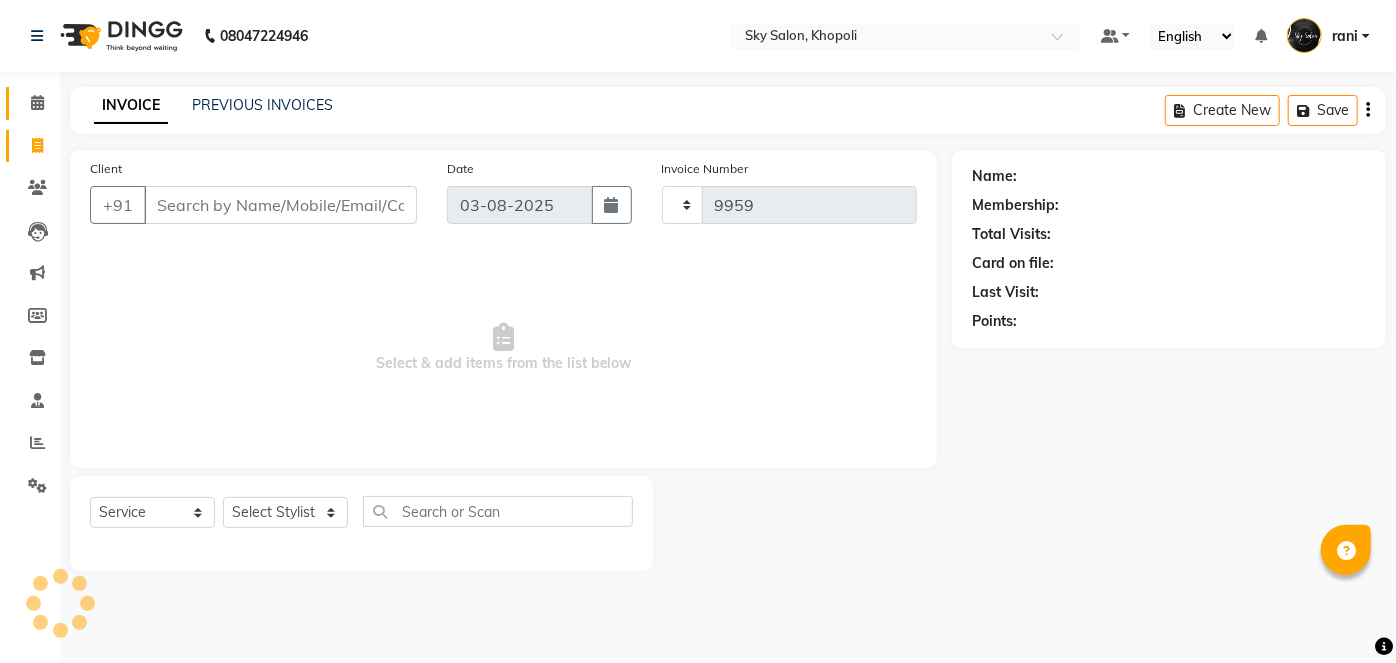 select on "3537" 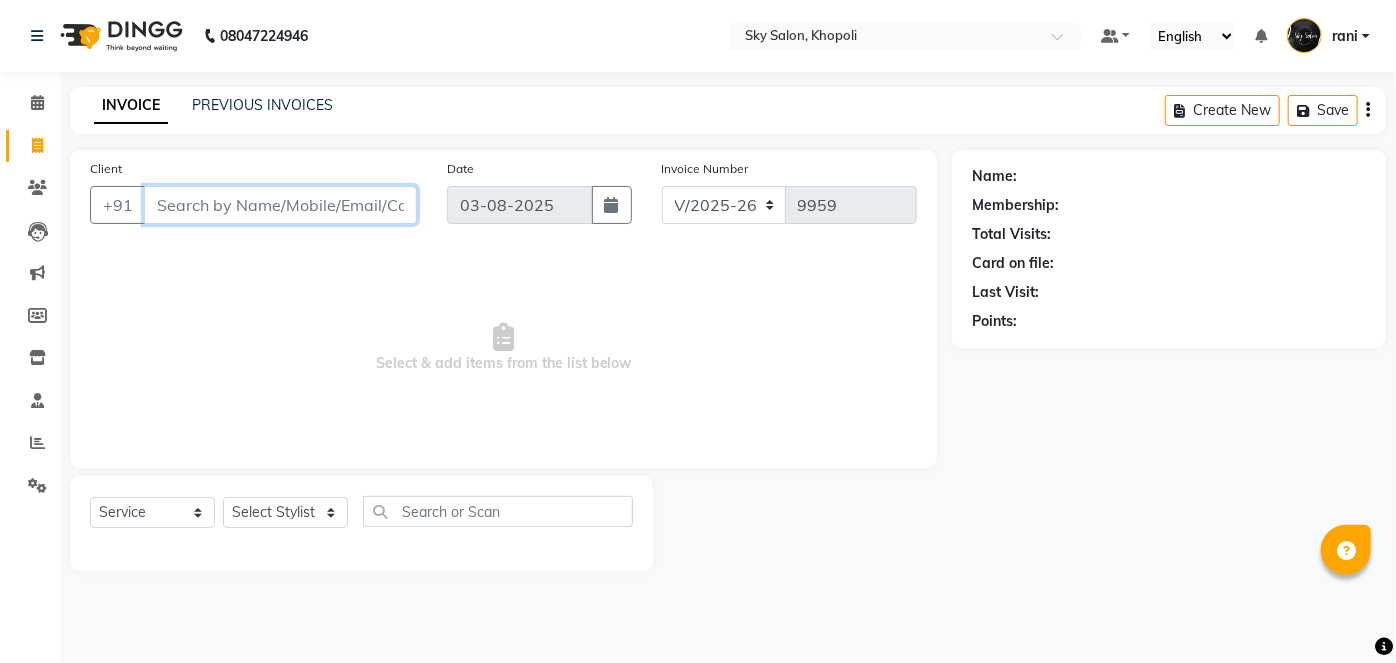 click on "Client" at bounding box center [280, 205] 